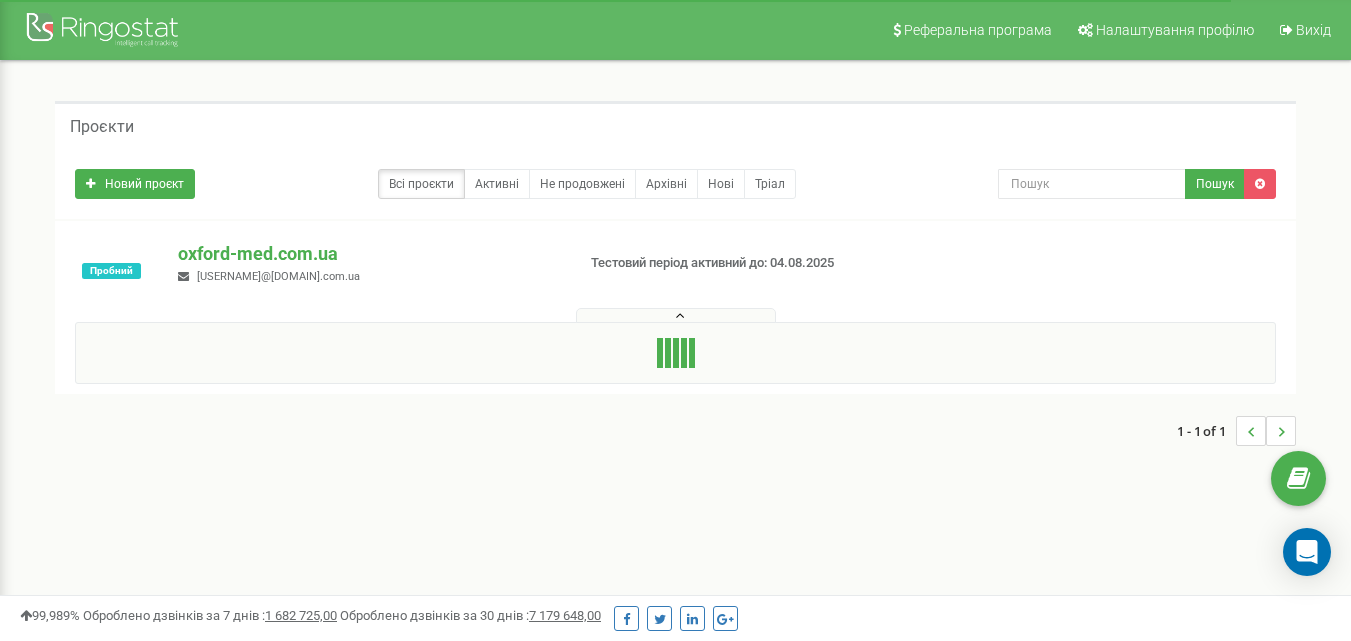 scroll, scrollTop: 0, scrollLeft: 0, axis: both 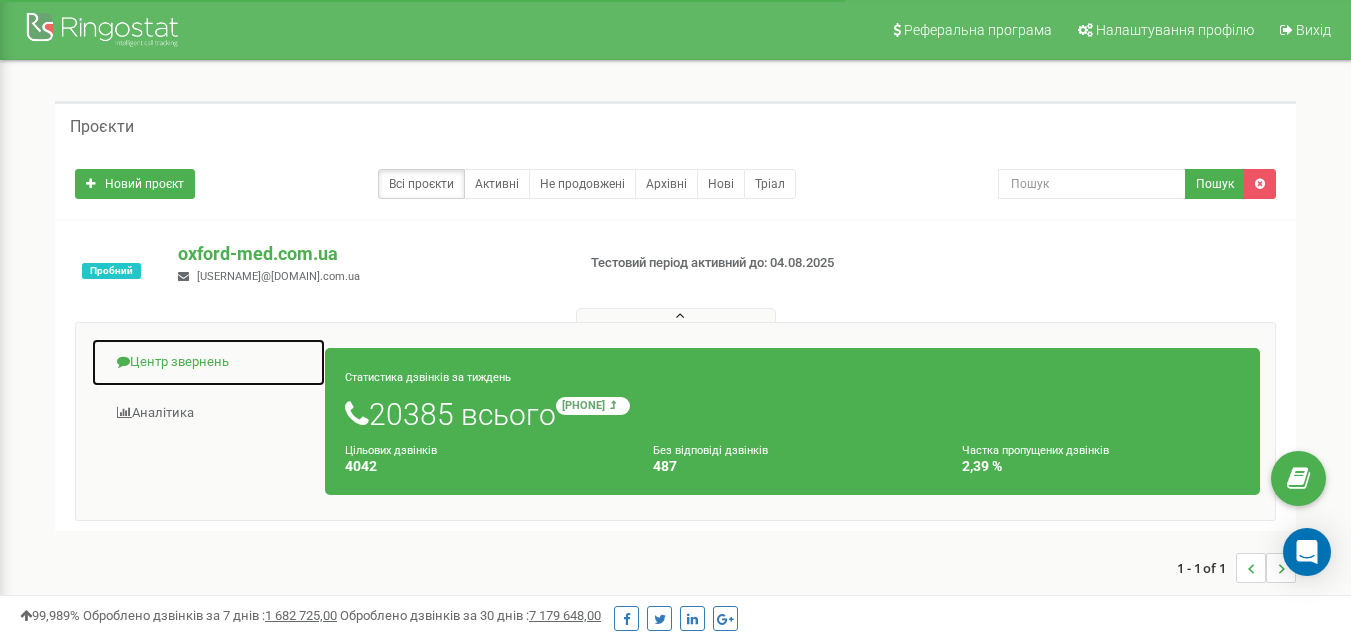 click on "Центр звернень" at bounding box center [208, 362] 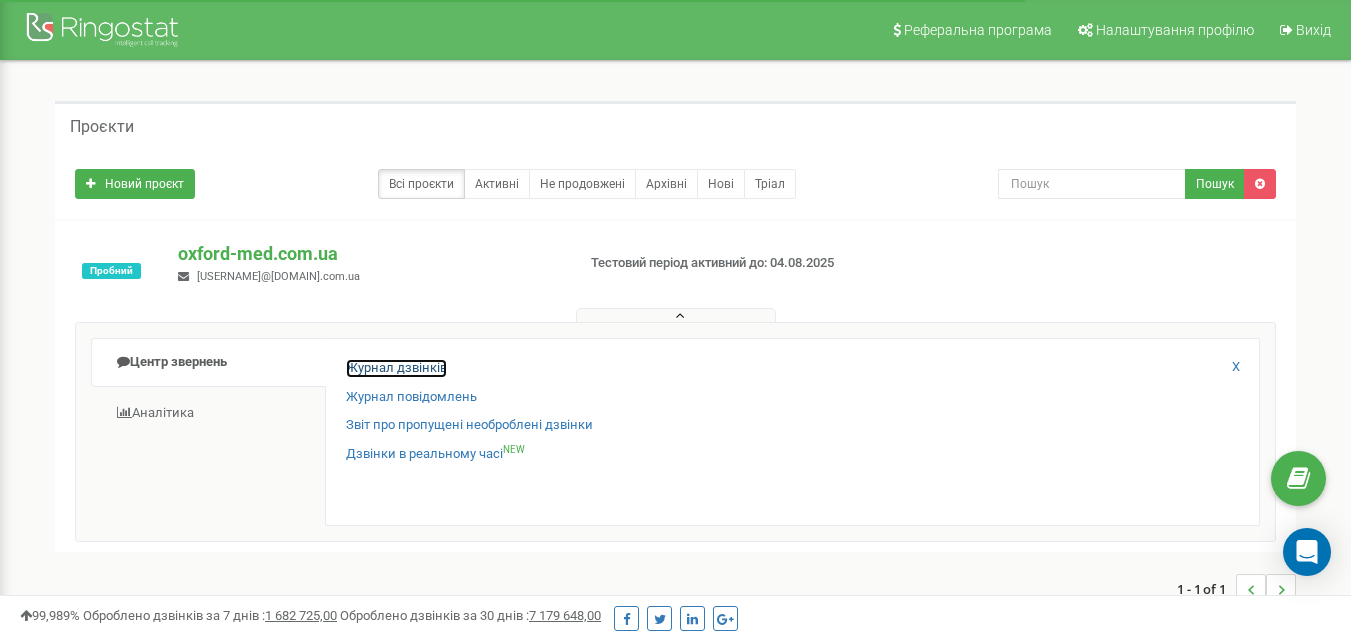 click on "Журнал дзвінків" at bounding box center [396, 368] 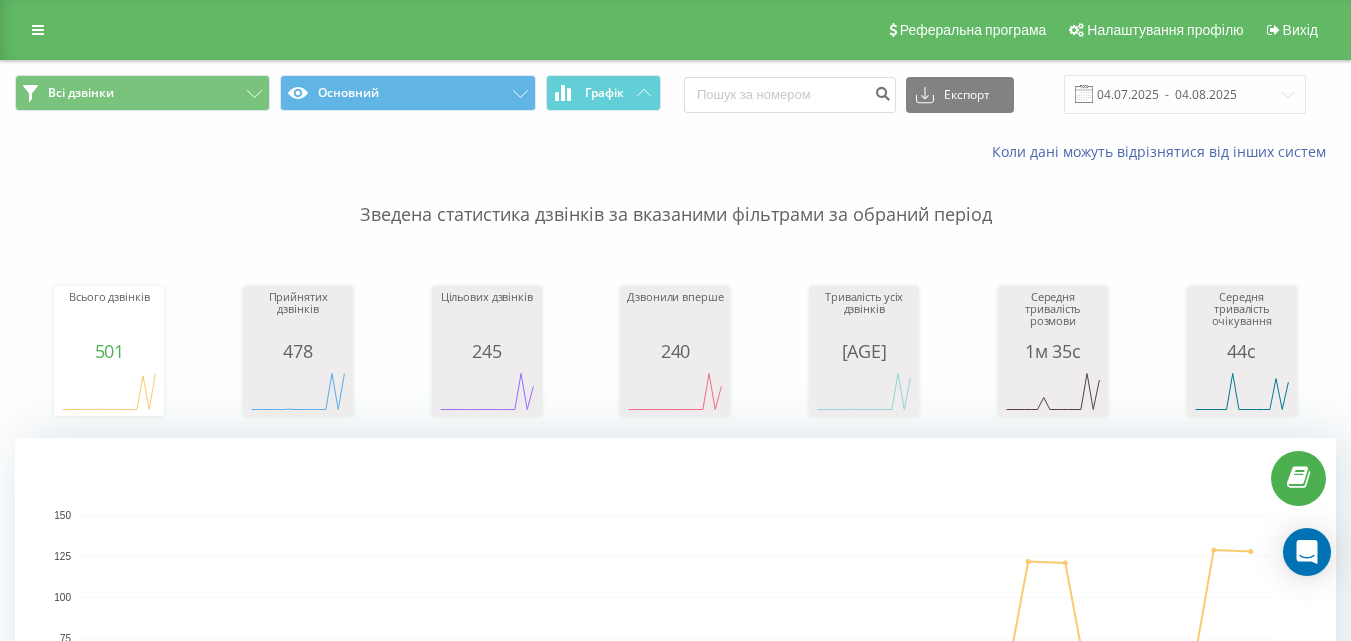 scroll, scrollTop: 0, scrollLeft: 0, axis: both 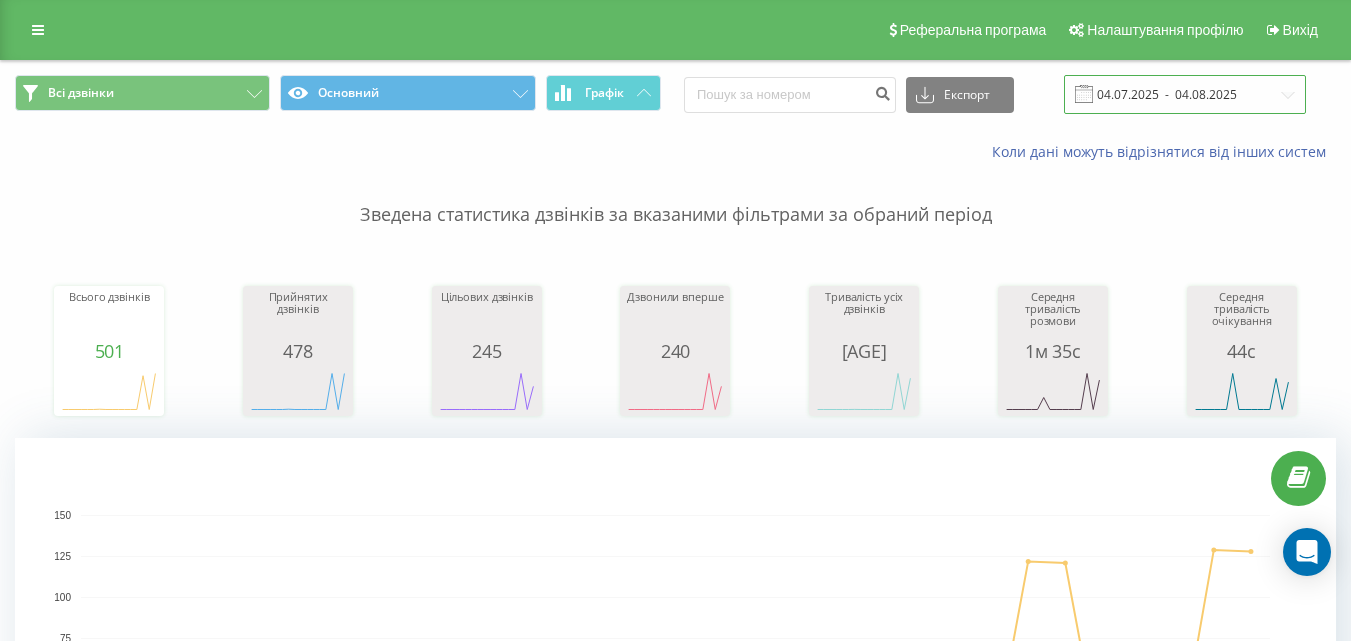 click on "04.07.2025  -  04.08.2025" at bounding box center [1185, 94] 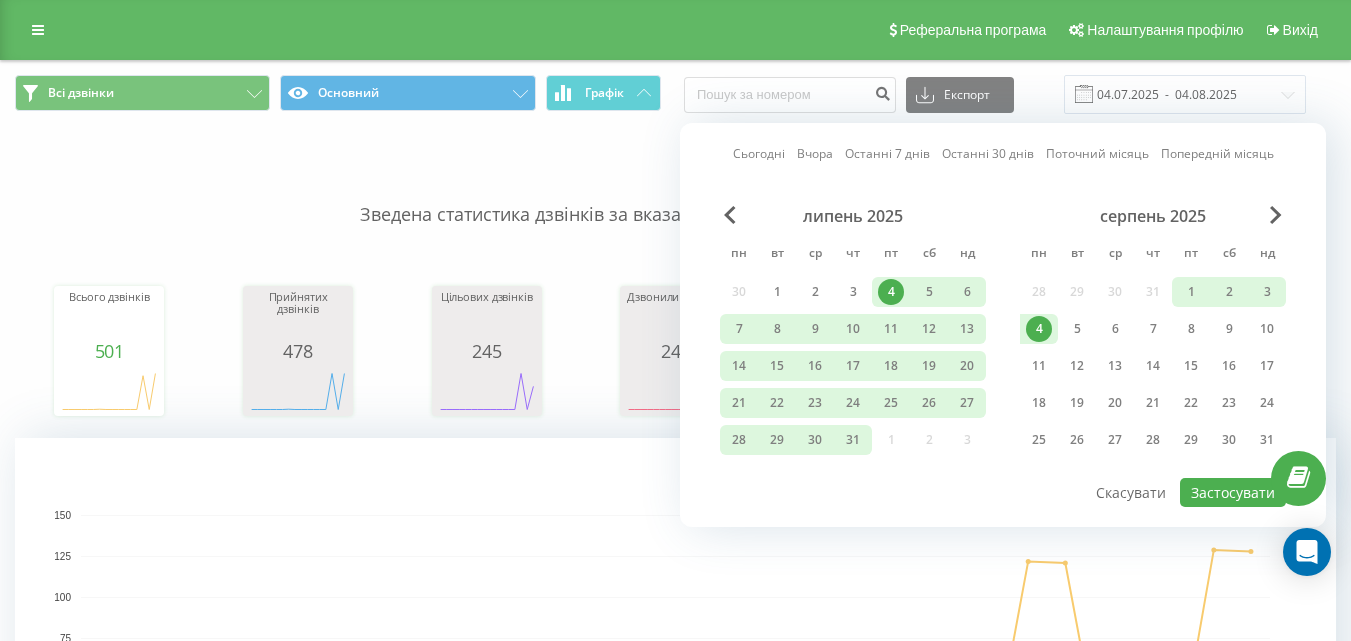 click on "4" at bounding box center (1039, 329) 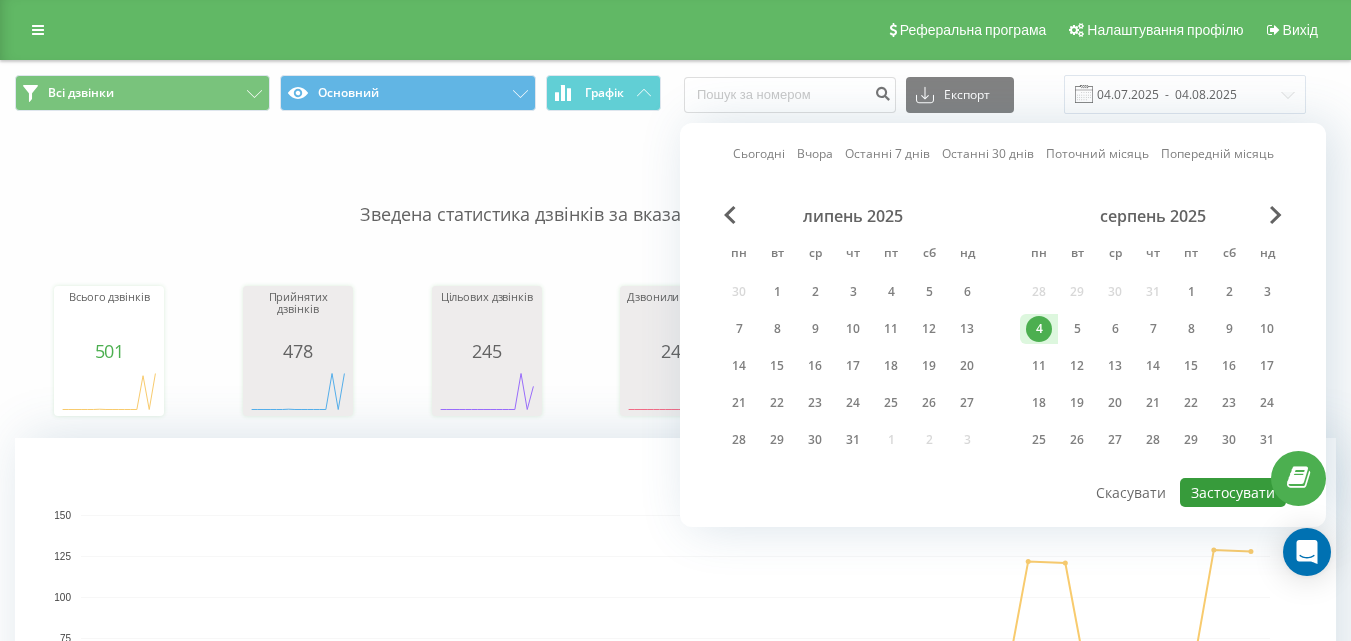 click on "Застосувати" at bounding box center (1233, 492) 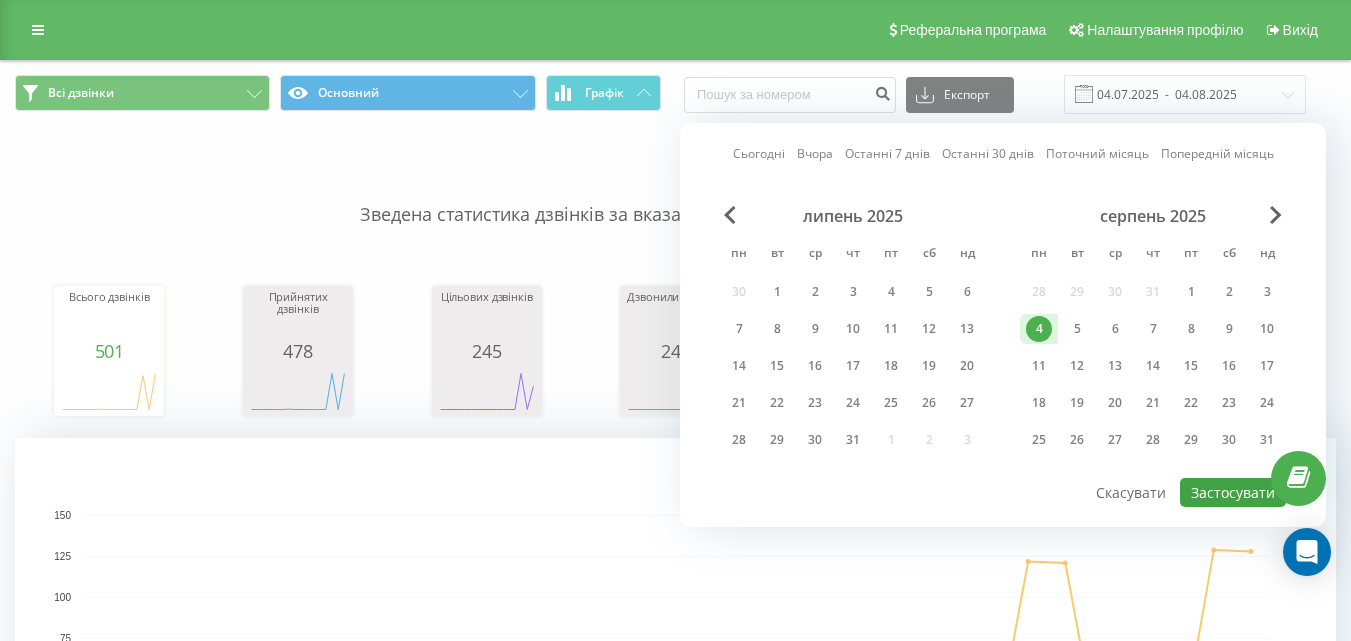 type on "04.08.2025  -  04.08.2025" 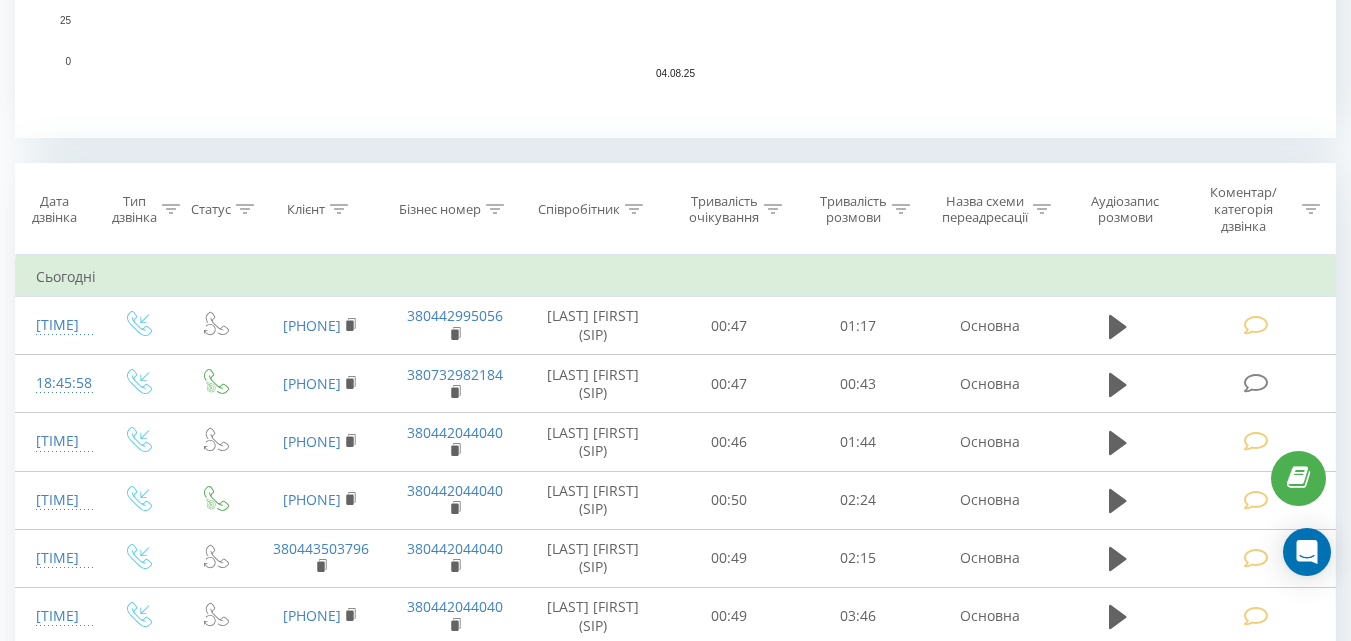 scroll, scrollTop: 600, scrollLeft: 0, axis: vertical 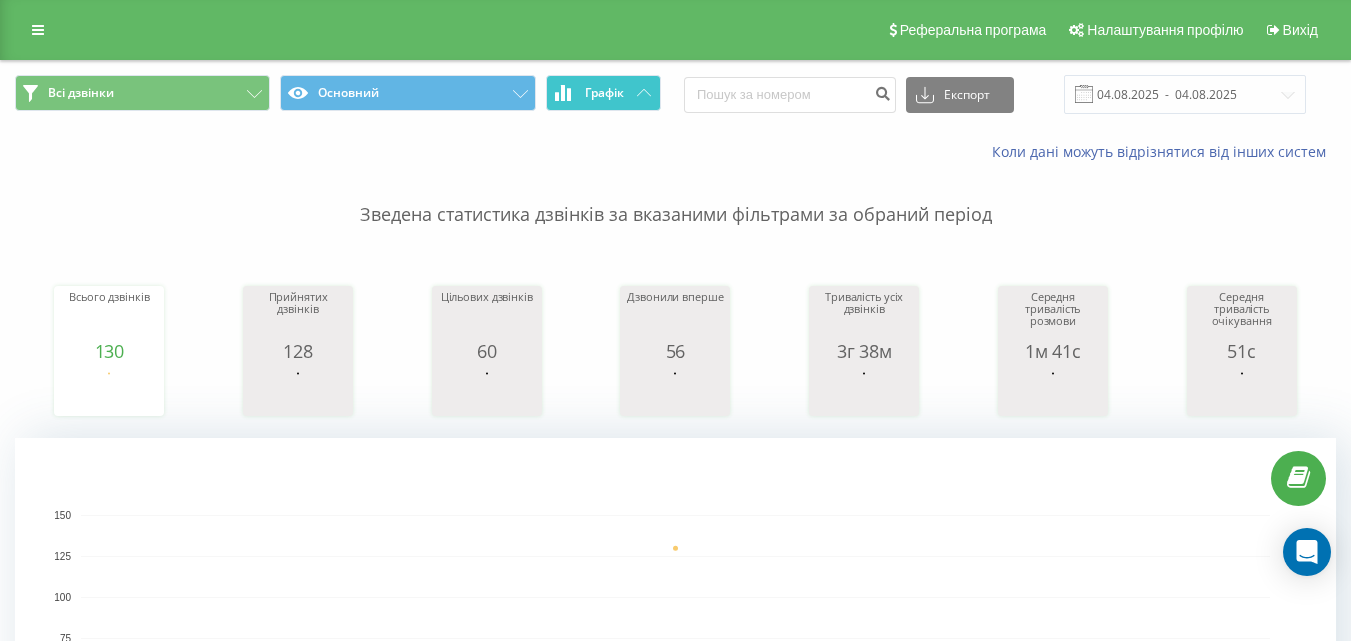click on "Графік" at bounding box center [603, 93] 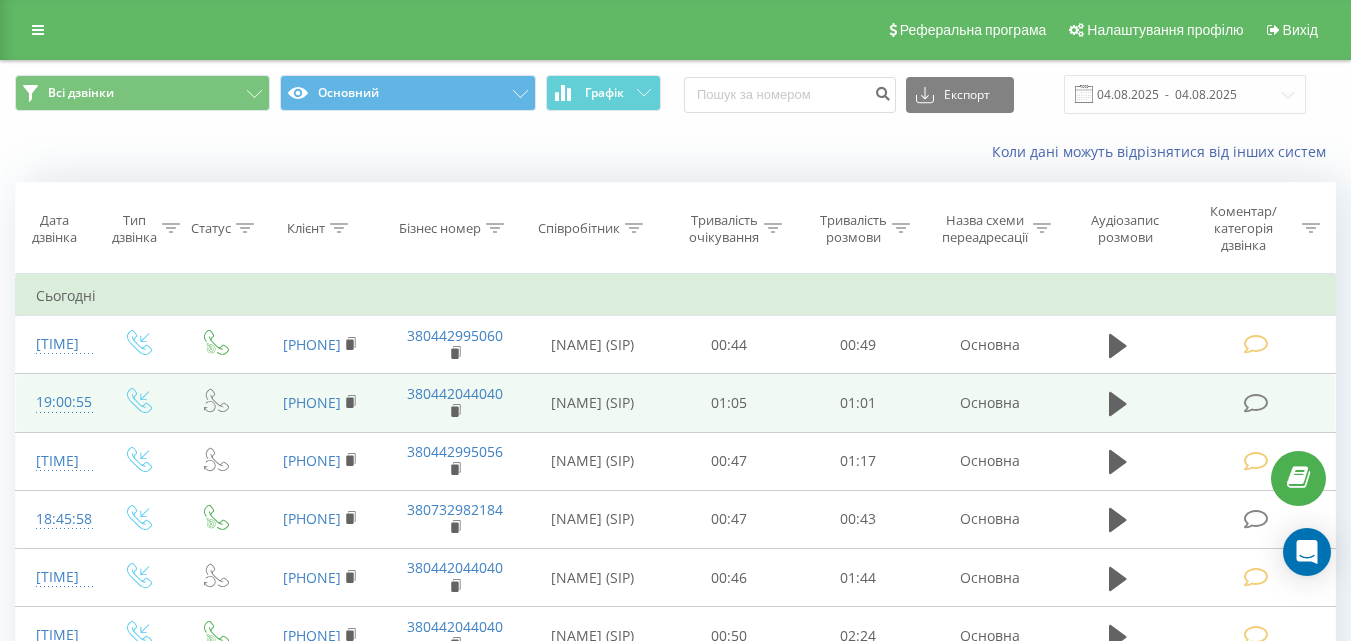 click at bounding box center [1255, 403] 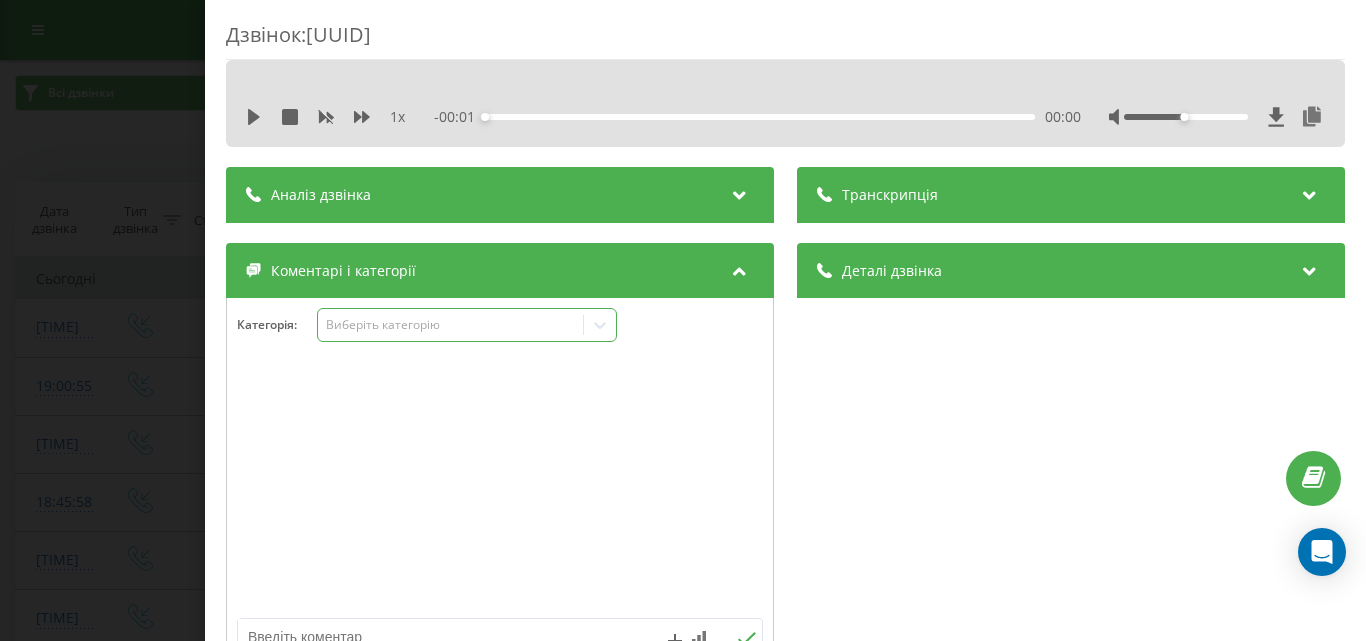 click on "Виберіть категорію" at bounding box center (450, 325) 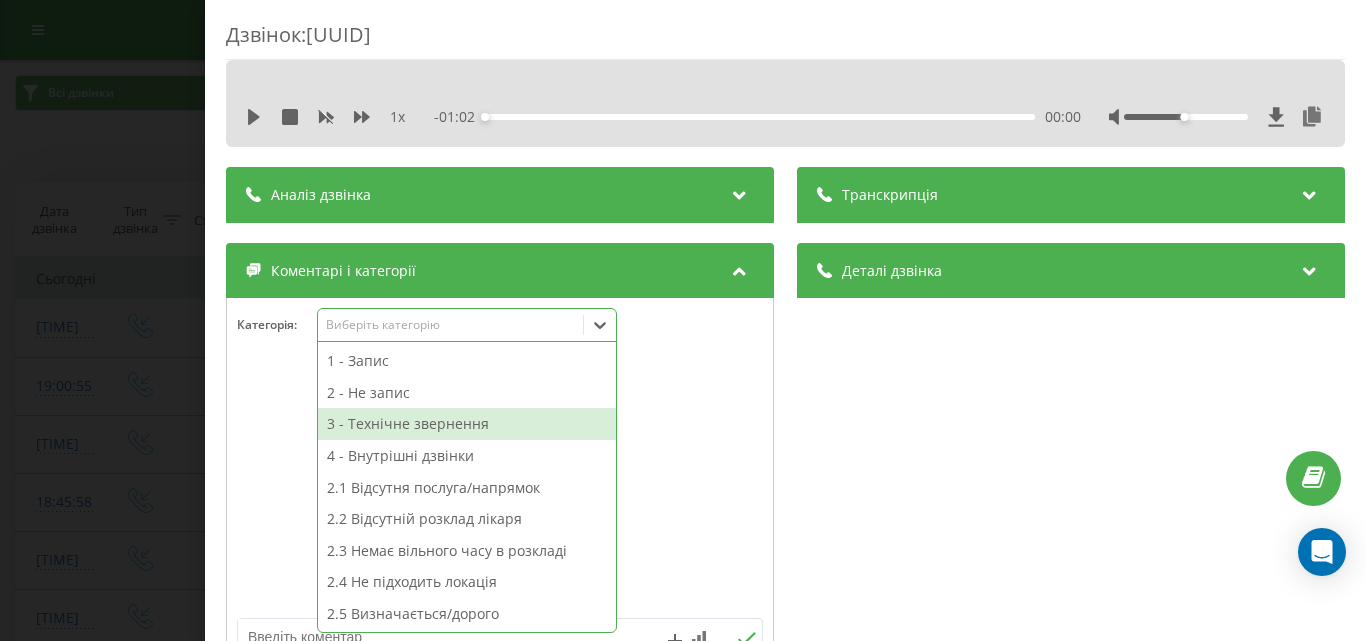 drag, startPoint x: 482, startPoint y: 428, endPoint x: 754, endPoint y: 403, distance: 273.14648 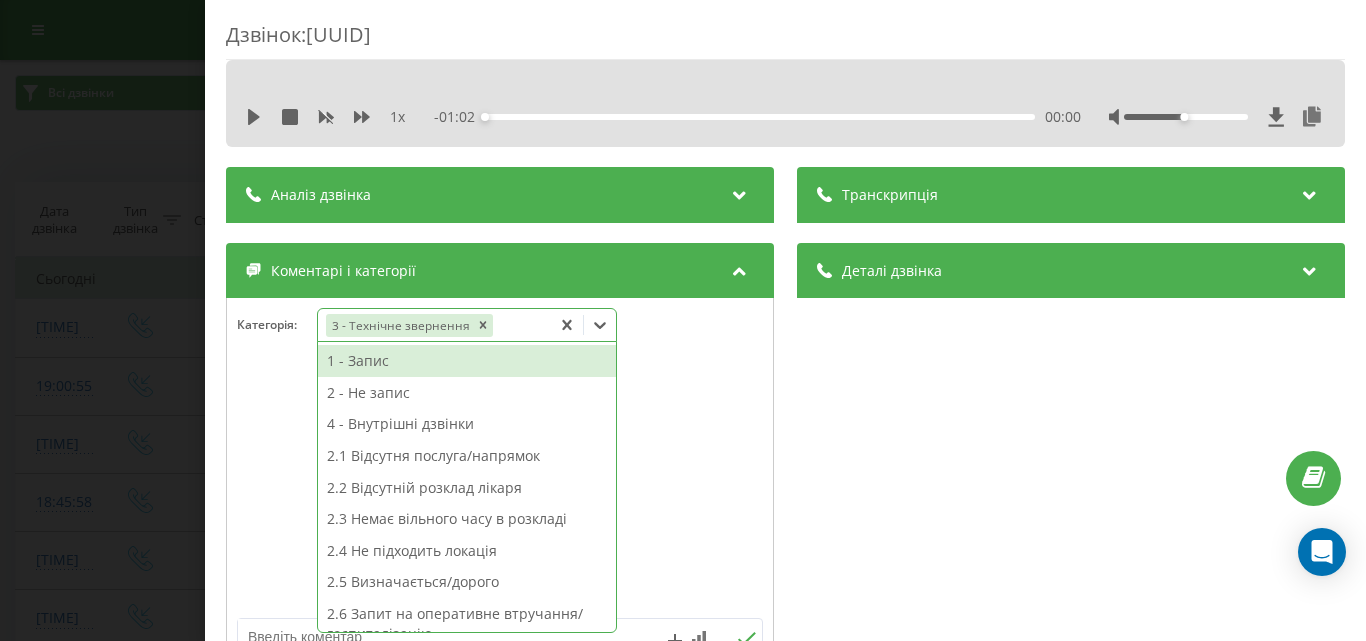click 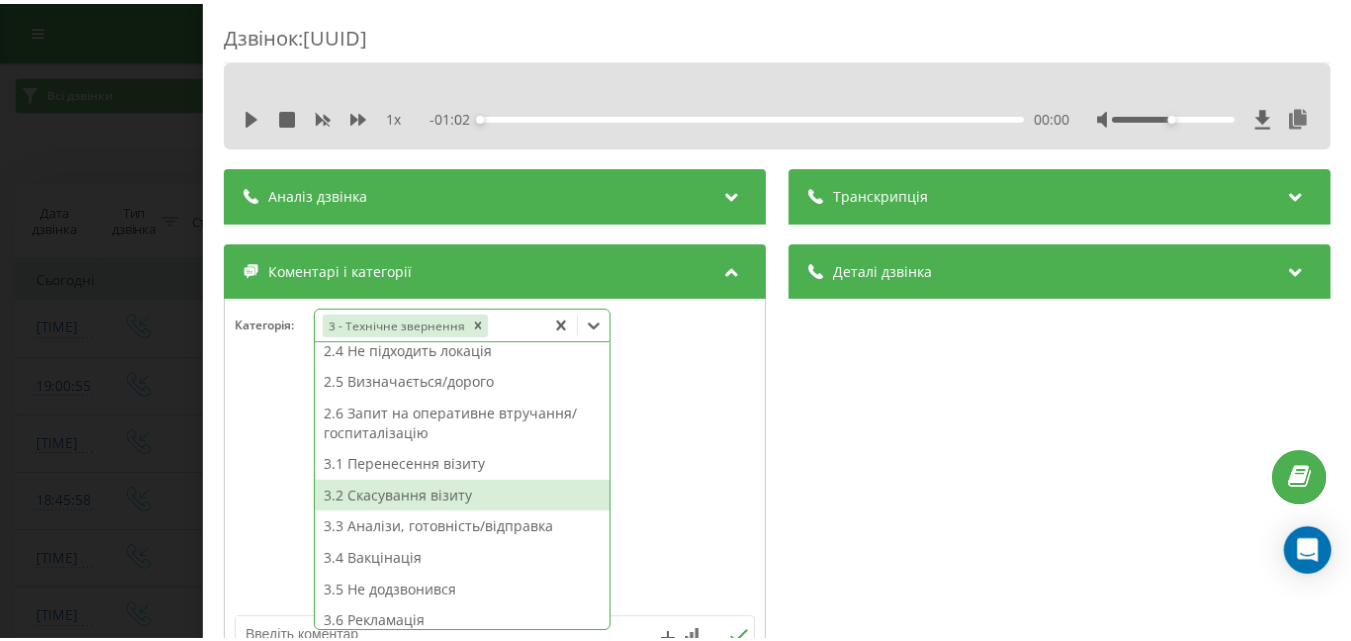 scroll, scrollTop: 300, scrollLeft: 0, axis: vertical 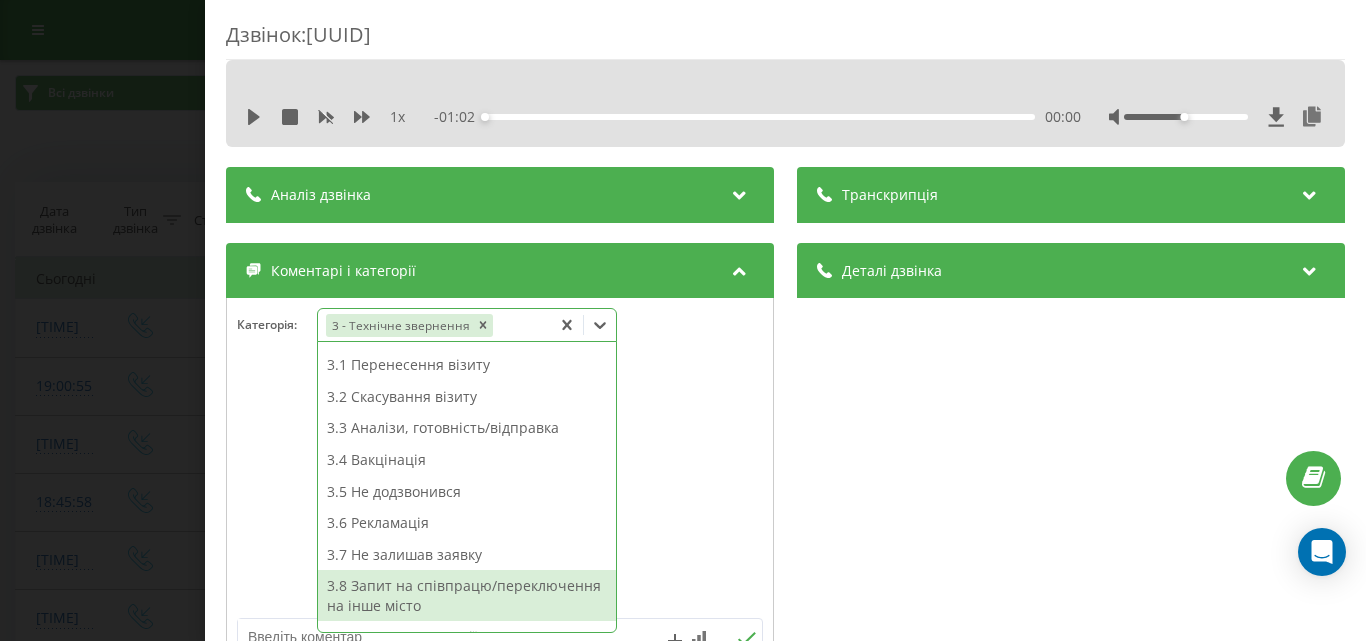click on "3.8 Запит на співпрацю/переключення на інше місто" at bounding box center (467, 595) 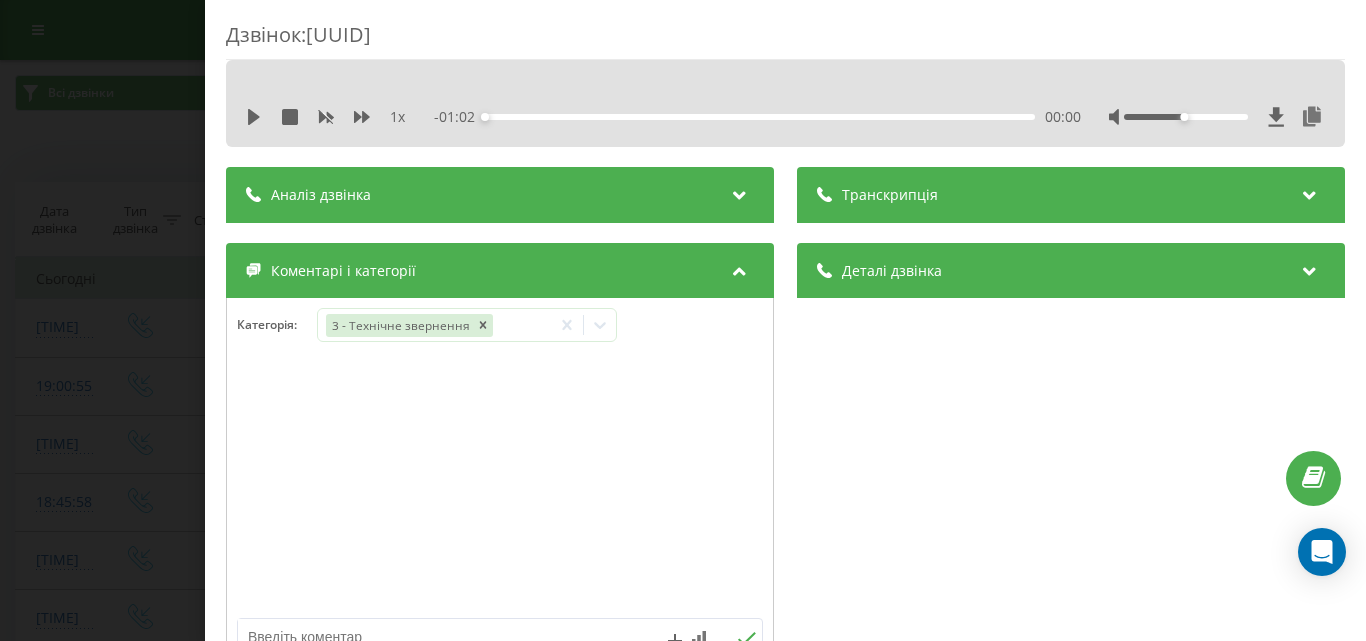 click on "Дзвінок :  ua7_-1754323255.11209217   1 x  - 01:02 00:00   00:00   Транскрипція Для AI-аналізу майбутніх дзвінків  налаштуйте та активуйте профіль на сторінці . Якщо профіль вже є і дзвінок відповідає його умовам, оновіть сторінку через 10 хвилин - AI аналізує поточний дзвінок. Аналіз дзвінка Для AI-аналізу майбутніх дзвінків  налаштуйте та активуйте профіль на сторінці . Якщо профіль вже є і дзвінок відповідає його умовам, оновіть сторінку через 10 хвилин - AI аналізує поточний дзвінок. Деталі дзвінка Загальне Дата дзвінка 2025-08-04 19:00:55 Тип дзвінка Вхідний Статус дзвінка Повторний 380444988979" at bounding box center [683, 320] 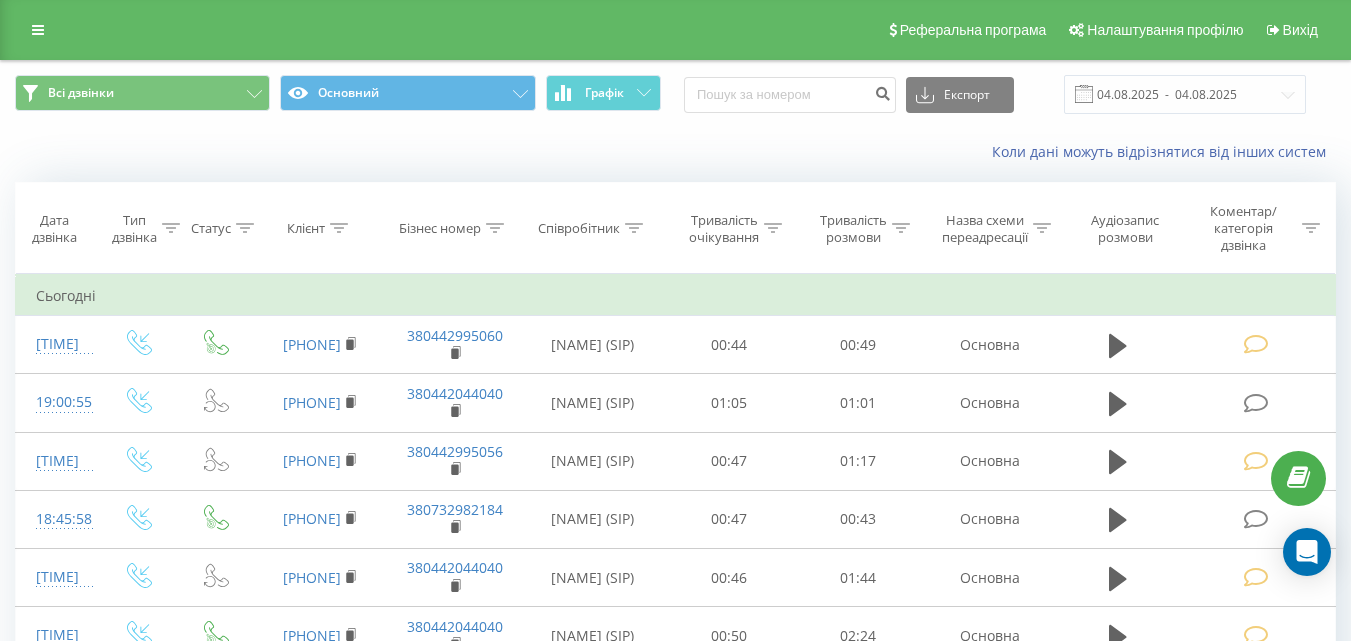 click on "Коли дані можуть відрізнятися вiд інших систем" at bounding box center (675, 152) 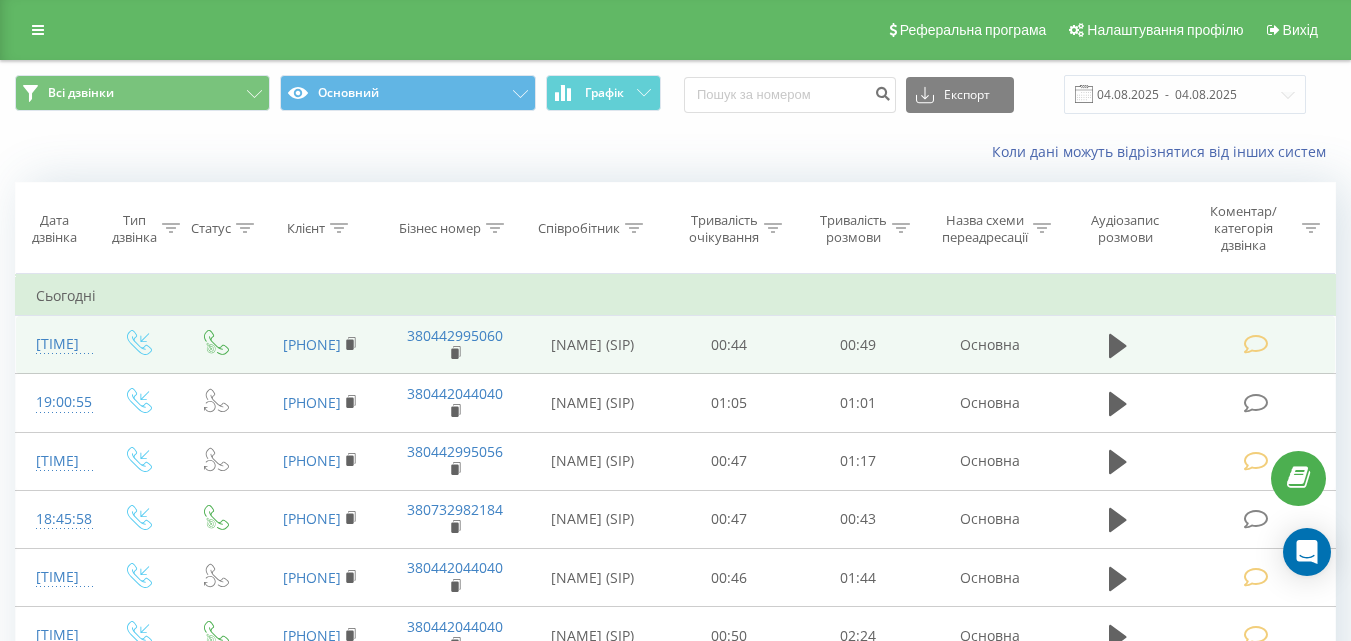 click at bounding box center (1257, 345) 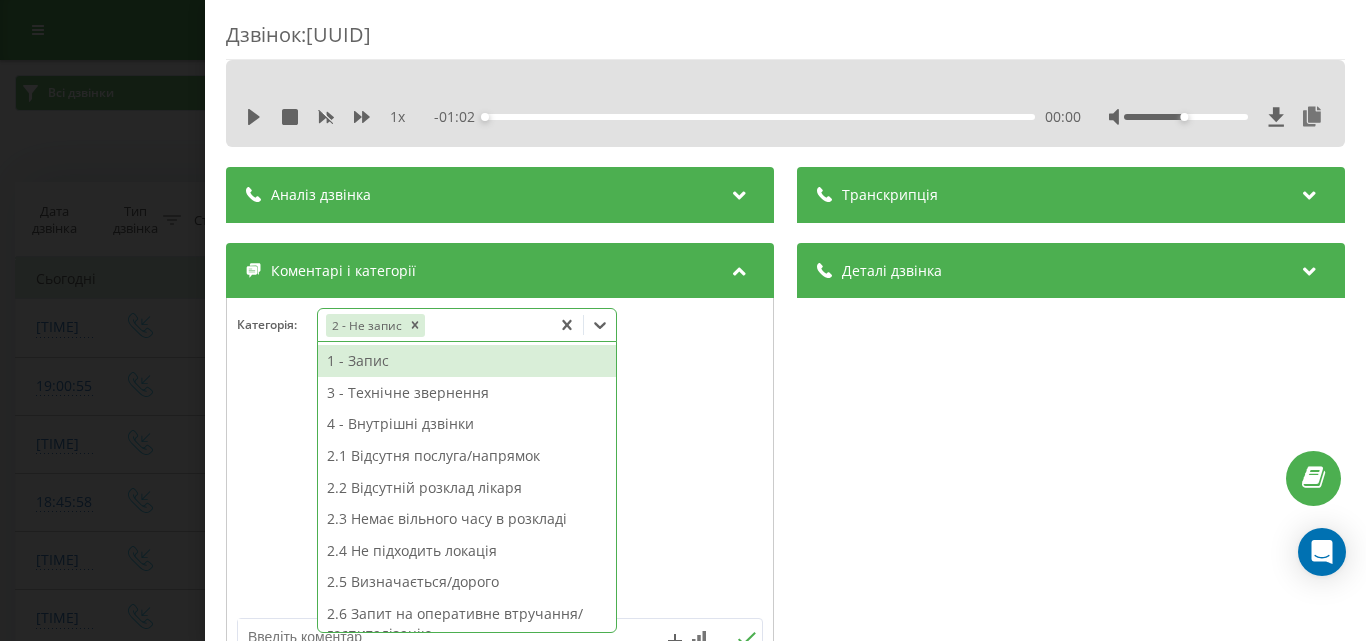 click 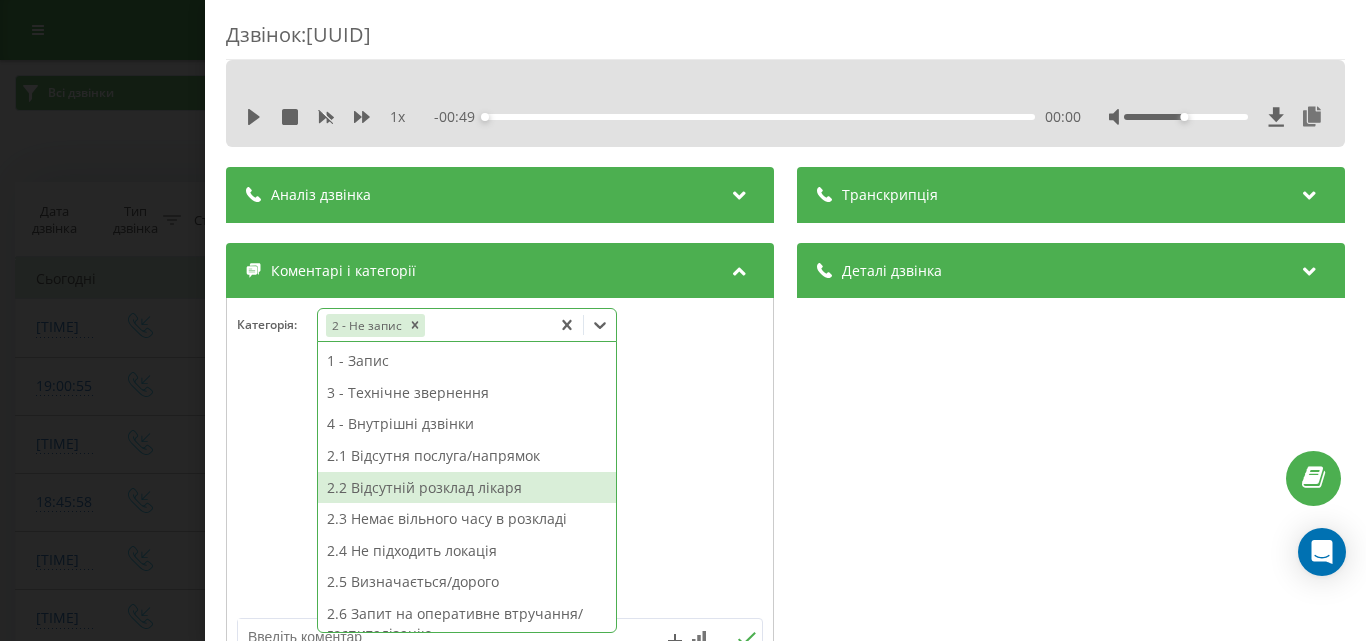 click on "2.2 Відсутній розклад лікаря" at bounding box center [467, 488] 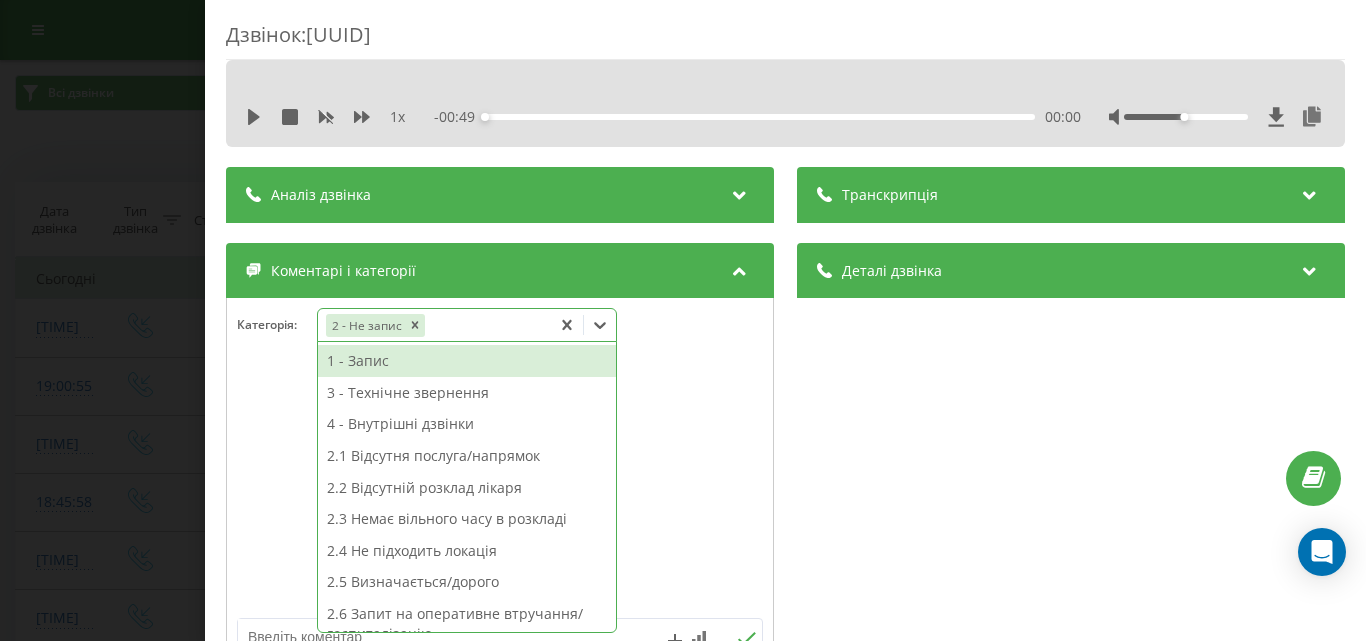 click on "Дзвінок :  ua3_-1754323469.12196546   1 x  - 00:49 00:00   00:00   Транскрипція Для AI-аналізу майбутніх дзвінків  налаштуйте та активуйте профіль на сторінці . Якщо профіль вже є і дзвінок відповідає його умовам, оновіть сторінку через 10 хвилин - AI аналізує поточний дзвінок. Аналіз дзвінка Для AI-аналізу майбутніх дзвінків  налаштуйте та активуйте профіль на сторінці . Якщо профіль вже є і дзвінок відповідає його умовам, оновіть сторінку через 10 хвилин - AI аналізує поточний дзвінок. Деталі дзвінка Загальне Дата дзвінка 2025-08-04 19:04:29 Тип дзвінка Вхідний Статус дзвінка Цільовий 380637018415 :" at bounding box center [683, 320] 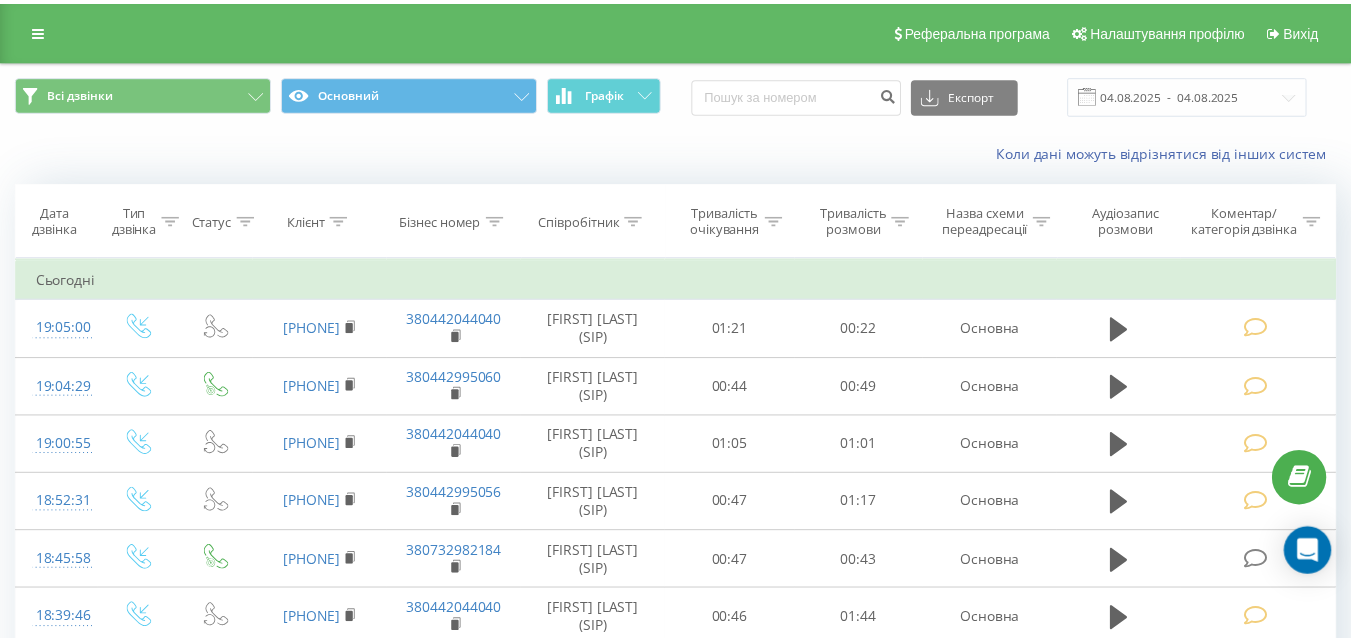 scroll, scrollTop: 0, scrollLeft: 0, axis: both 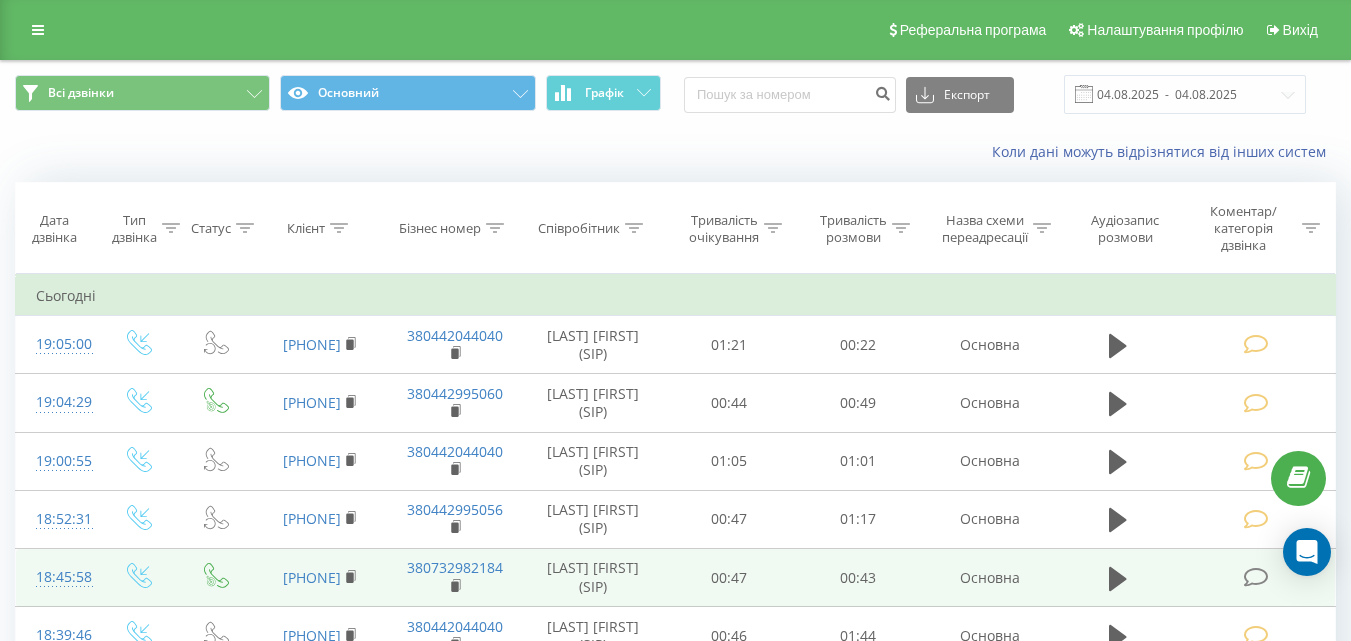 click at bounding box center (1255, 577) 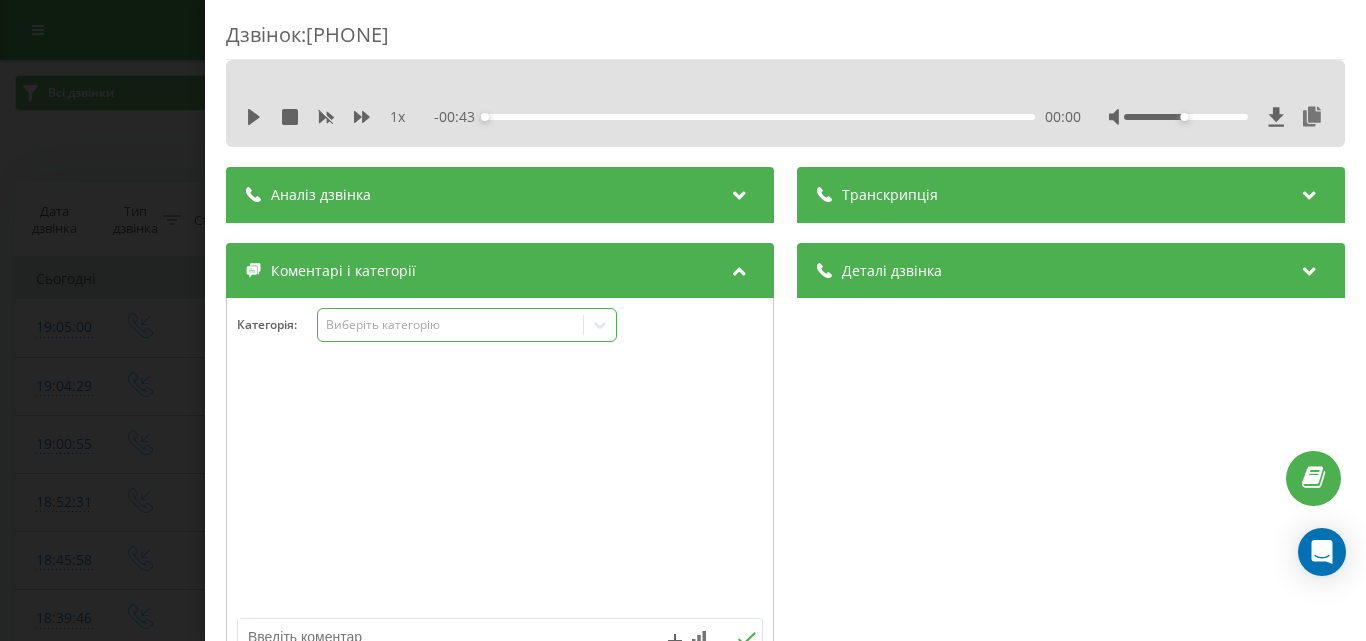 click on "Категорія : Виберіть категорію" at bounding box center (500, 338) 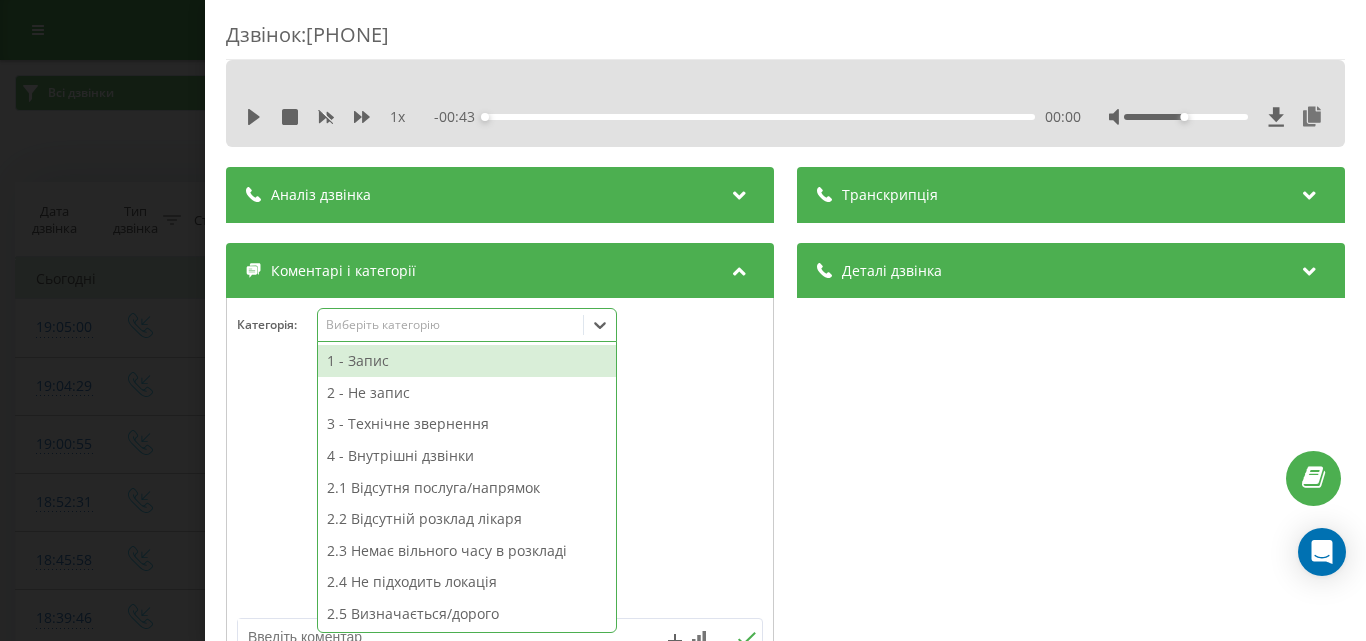 click on "Виберіть категорію" at bounding box center (467, 325) 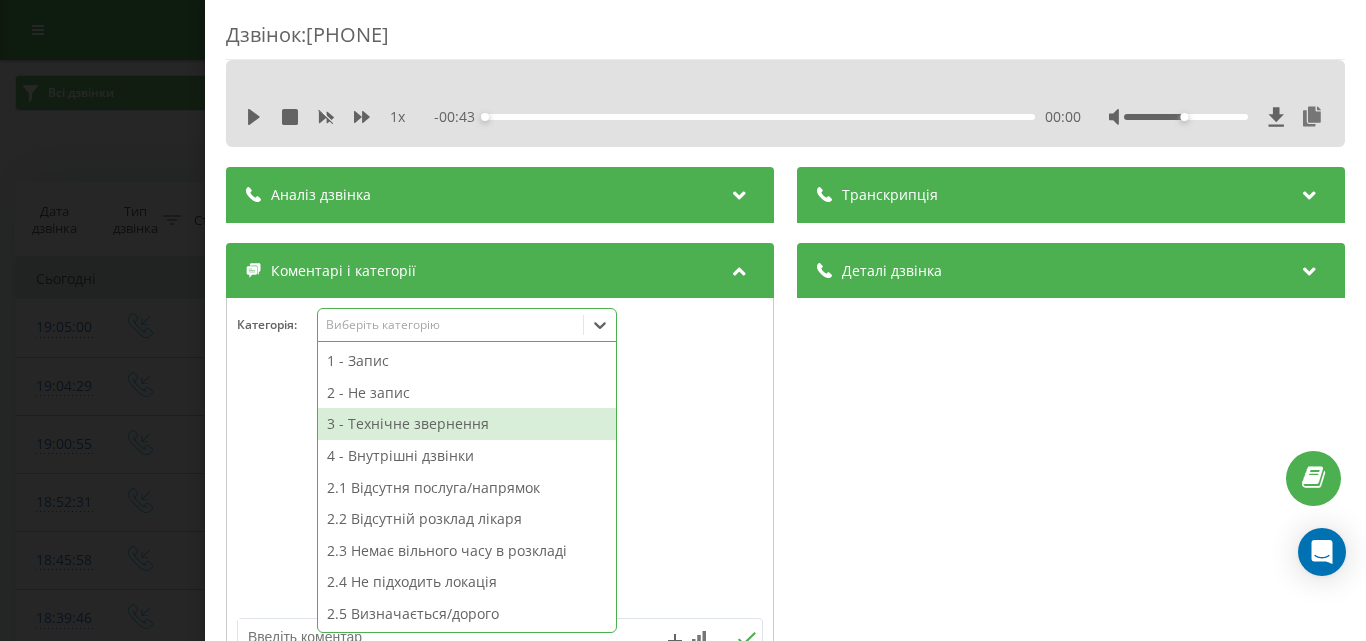 click on "3 - Технічне звернення" at bounding box center [467, 424] 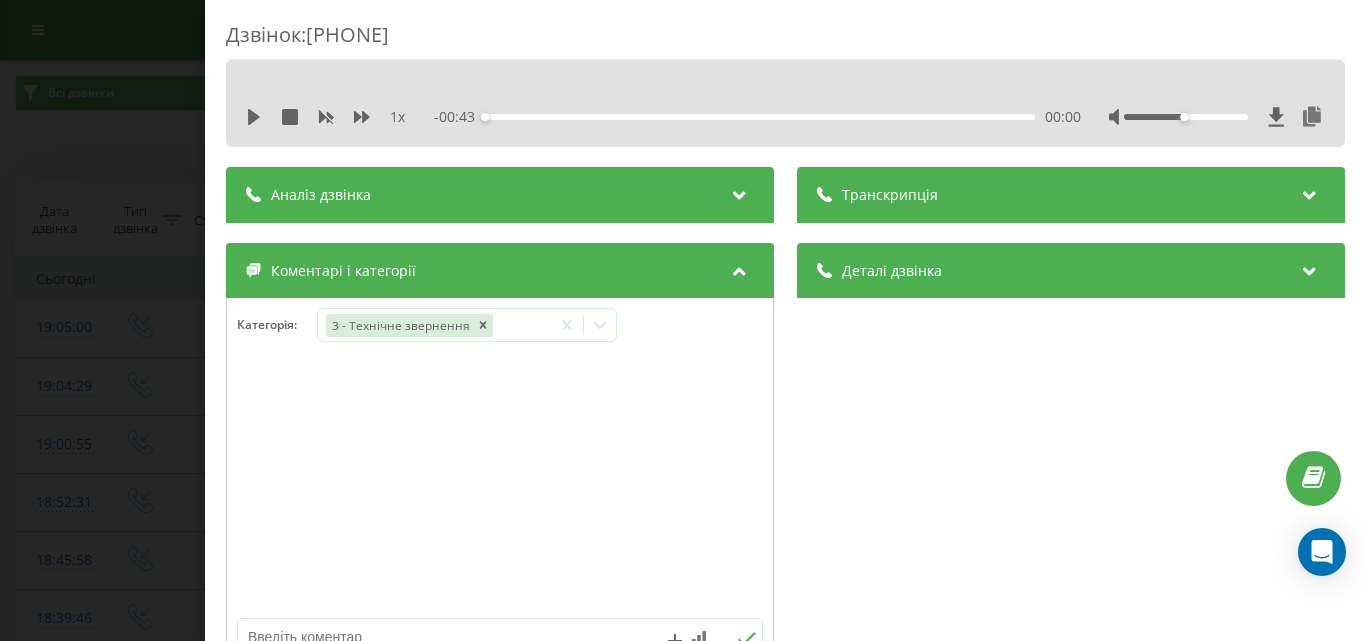 click on "Дзвінок :  ua11_-1754322358.2206898   1 x  - 00:43 00:00   00:00   Транскрипція Для AI-аналізу майбутніх дзвінків  налаштуйте та активуйте профіль на сторінці . Якщо профіль вже є і дзвінок відповідає його умовам, оновіть сторінку через 10 хвилин - AI аналізує поточний дзвінок. Аналіз дзвінка Для AI-аналізу майбутніх дзвінків  налаштуйте та активуйте профіль на сторінці . Якщо профіль вже є і дзвінок відповідає його умовам, оновіть сторінку через 10 хвилин - AI аналізує поточний дзвінок. Деталі дзвінка Загальне Дата дзвінка 2025-08-04 18:45:58 Тип дзвінка Вхідний Статус дзвінка Цільовий 380978768809 :" at bounding box center (683, 320) 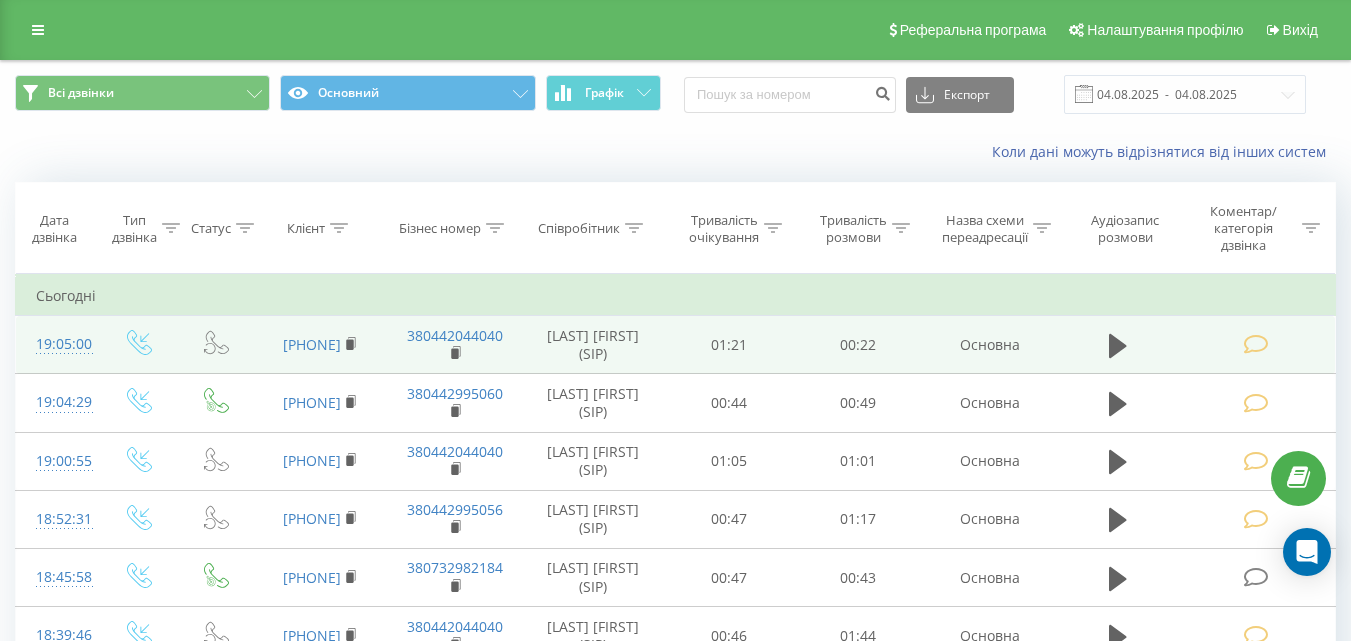 click at bounding box center [1255, 344] 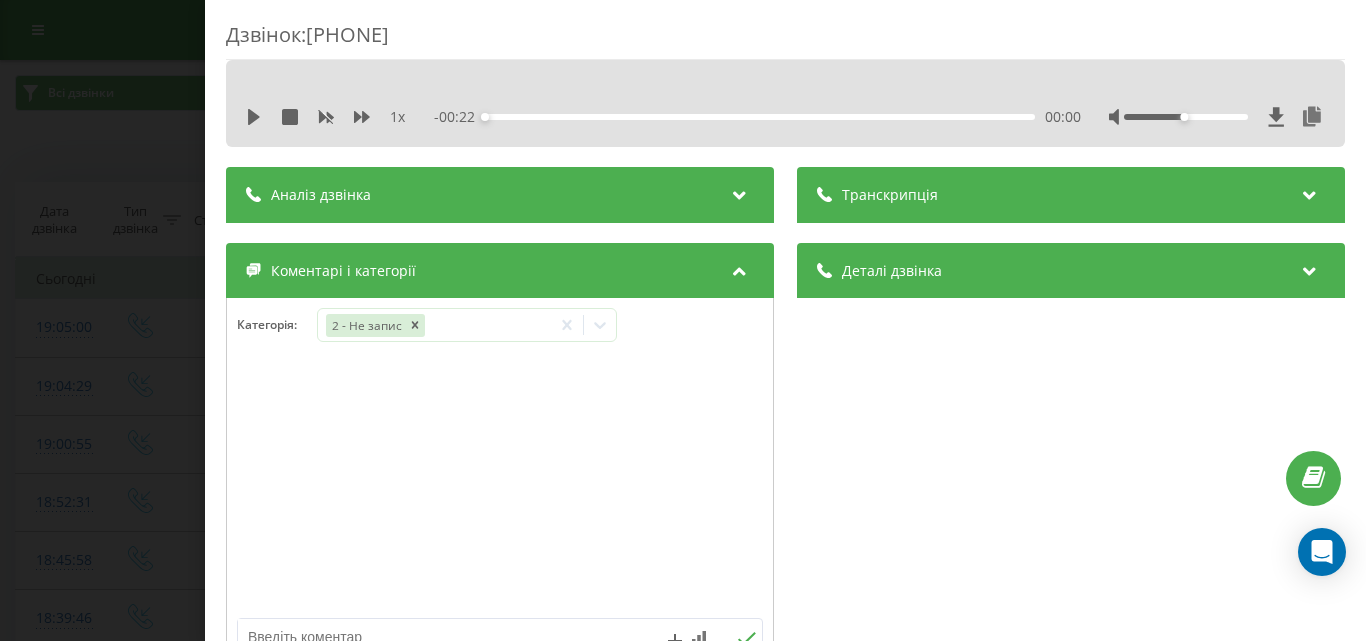 click at bounding box center [500, 488] 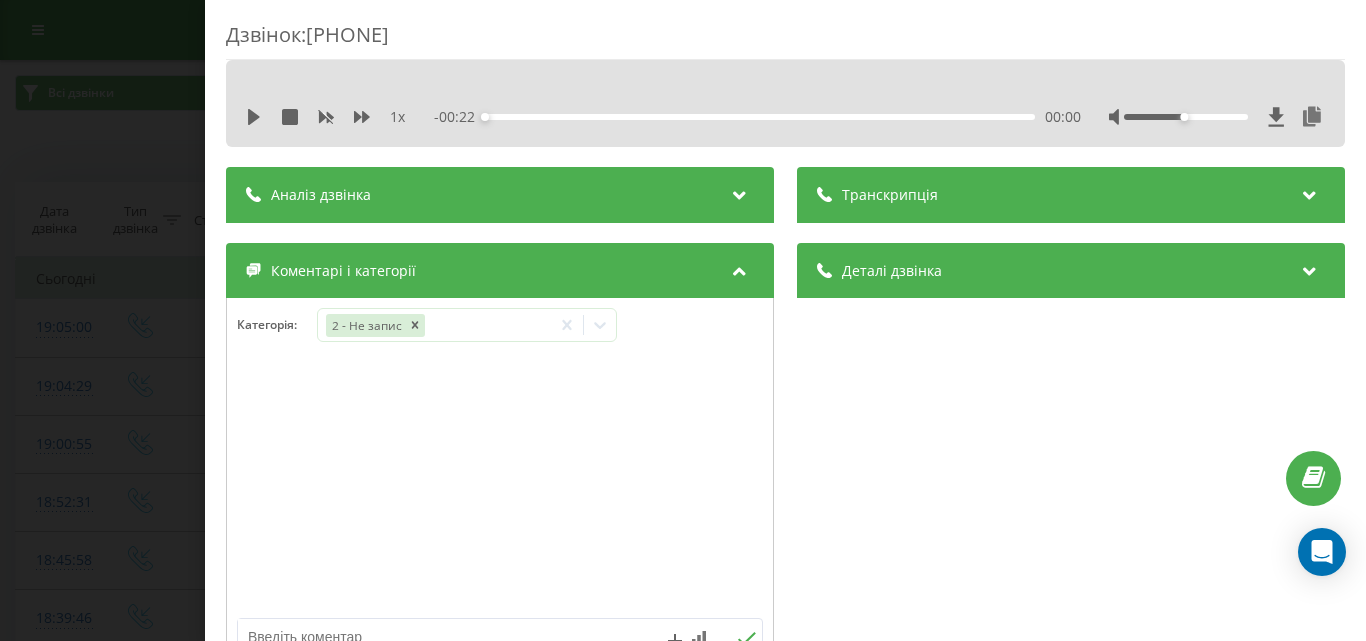 click on "Дзвінок :  ua12_-1754323500.2255296   1 x  - 00:22 00:00   00:00   Транскрипція Для AI-аналізу майбутніх дзвінків  налаштуйте та активуйте профіль на сторінці . Якщо профіль вже є і дзвінок відповідає його умовам, оновіть сторінку через 10 хвилин - AI аналізує поточний дзвінок. Аналіз дзвінка Для AI-аналізу майбутніх дзвінків  налаштуйте та активуйте профіль на сторінці . Якщо профіль вже є і дзвінок відповідає його умовам, оновіть сторінку через 10 хвилин - AI аналізує поточний дзвінок. Деталі дзвінка Загальне Дата дзвінка 2025-08-04 19:05:00 Тип дзвінка Вхідний Статус дзвінка Повторний 380443346227" at bounding box center [683, 320] 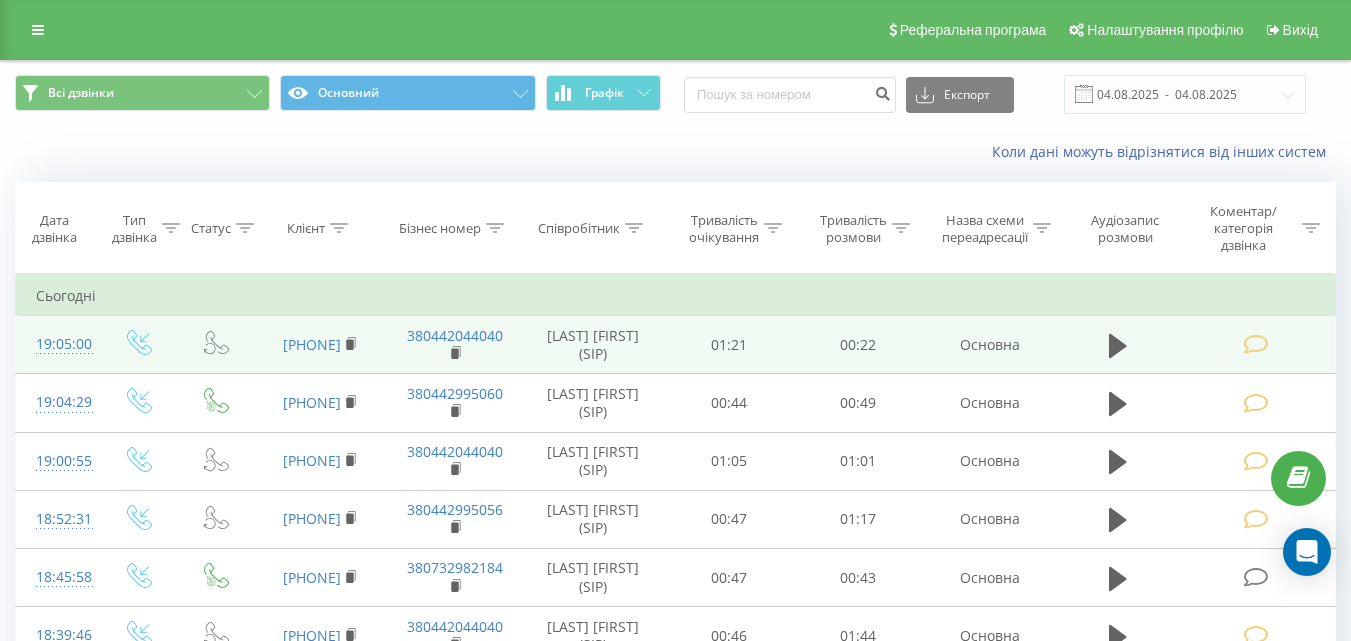 click at bounding box center (1255, 344) 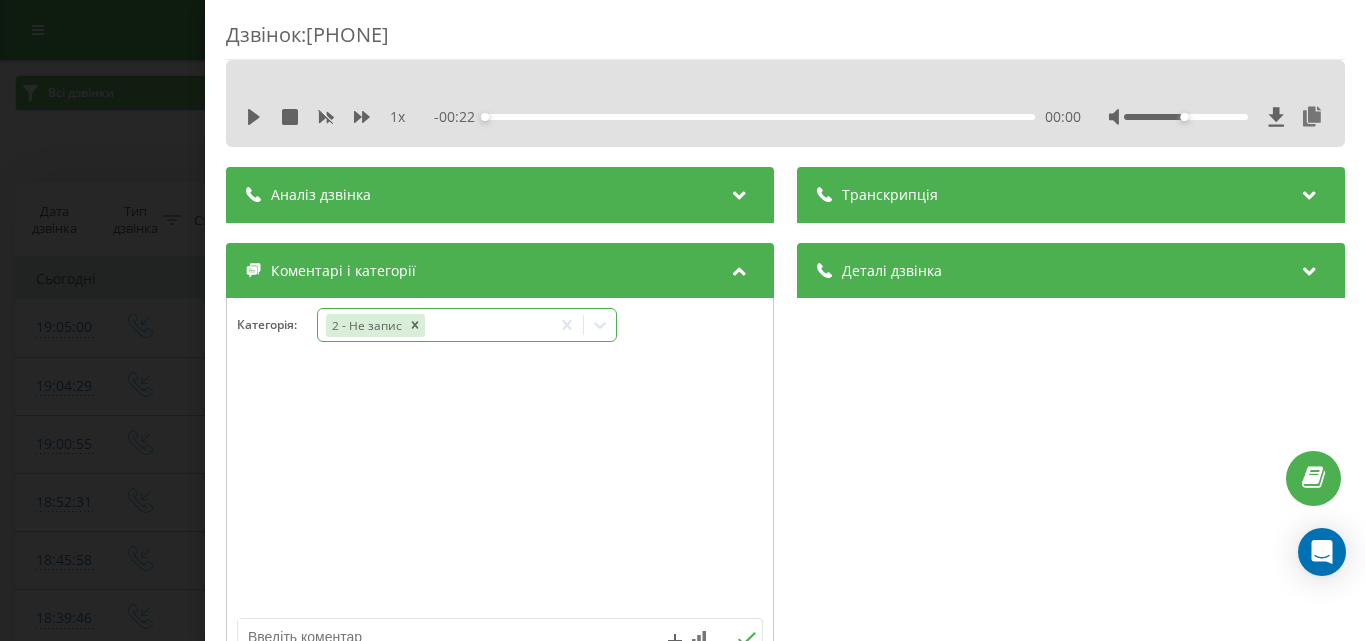 click 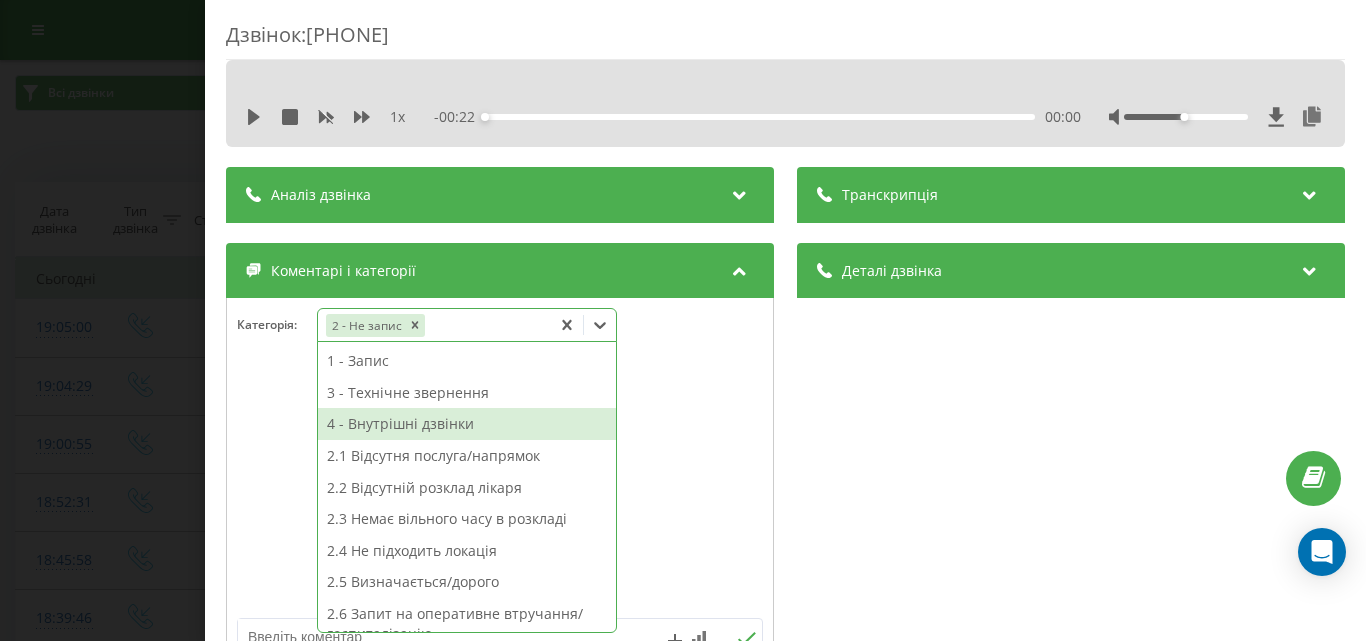 click on "4 - Внутрішні дзвінки" at bounding box center (467, 424) 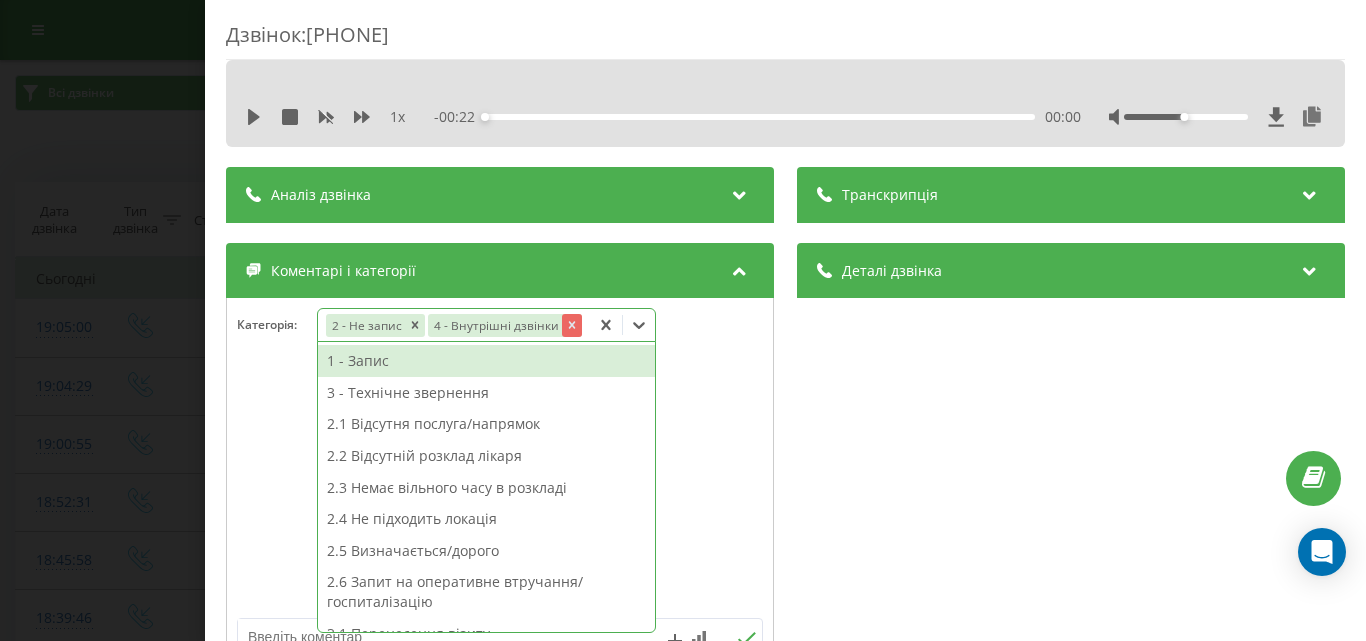 click 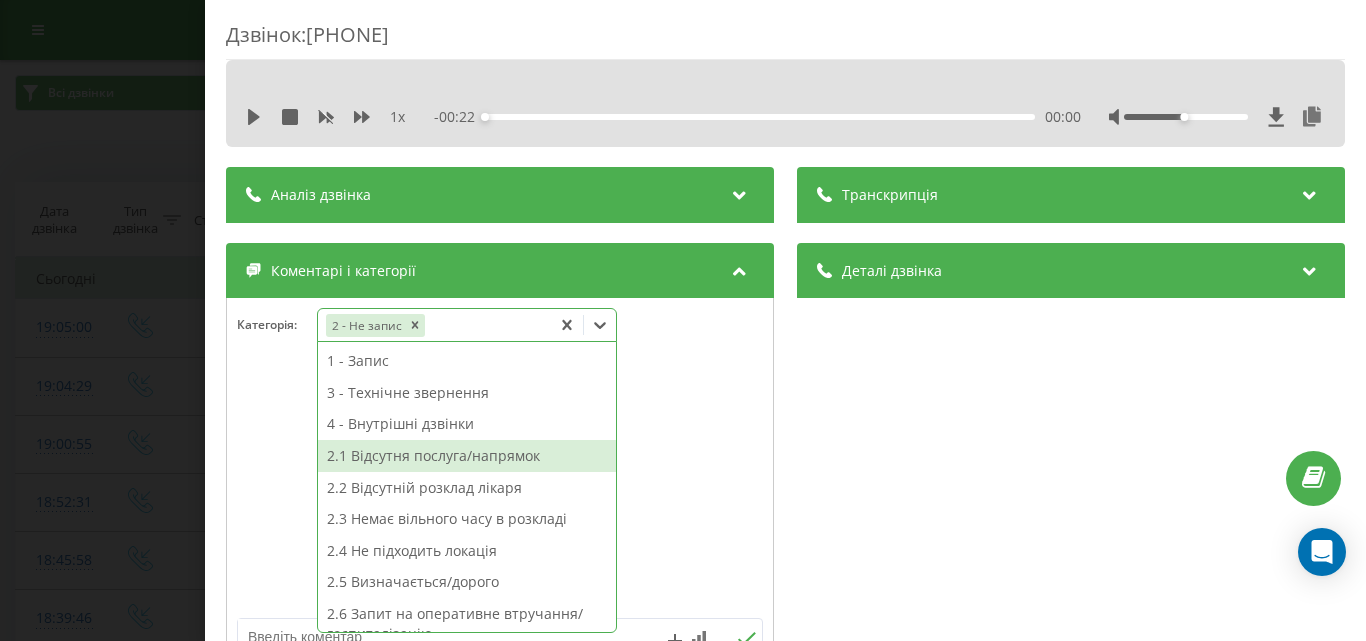 drag, startPoint x: 446, startPoint y: 458, endPoint x: 194, endPoint y: 172, distance: 381.18237 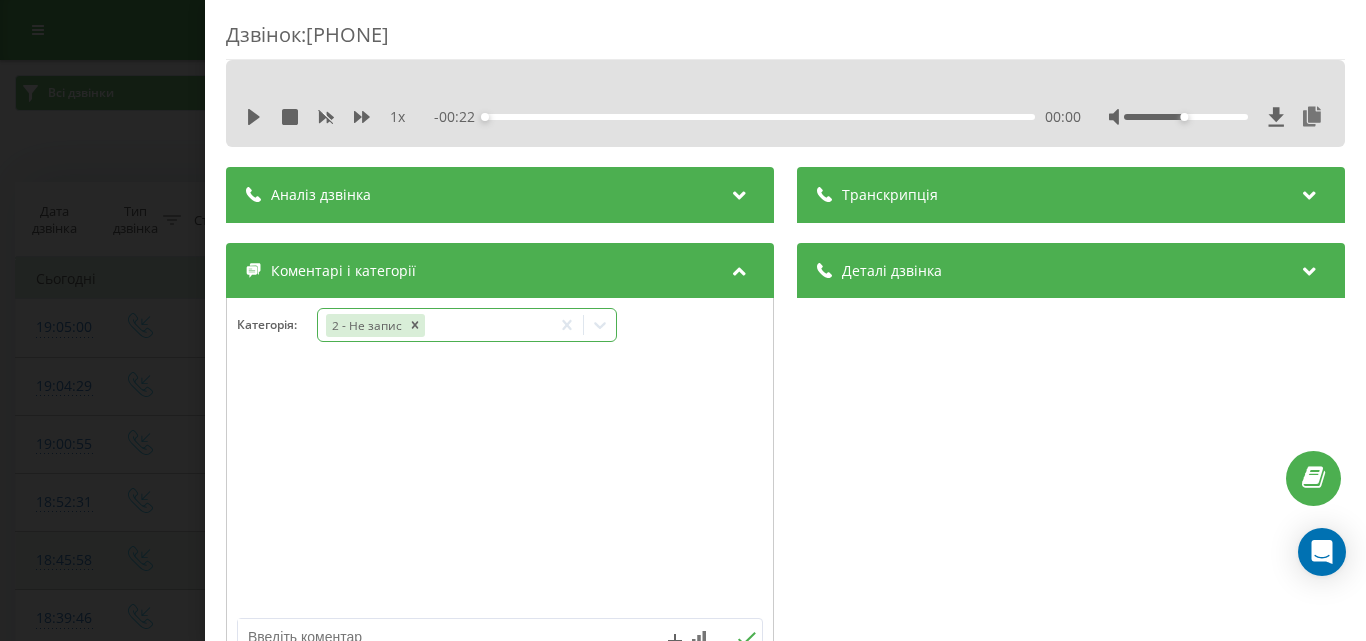 drag, startPoint x: 151, startPoint y: 127, endPoint x: 148, endPoint y: 571, distance: 444.01013 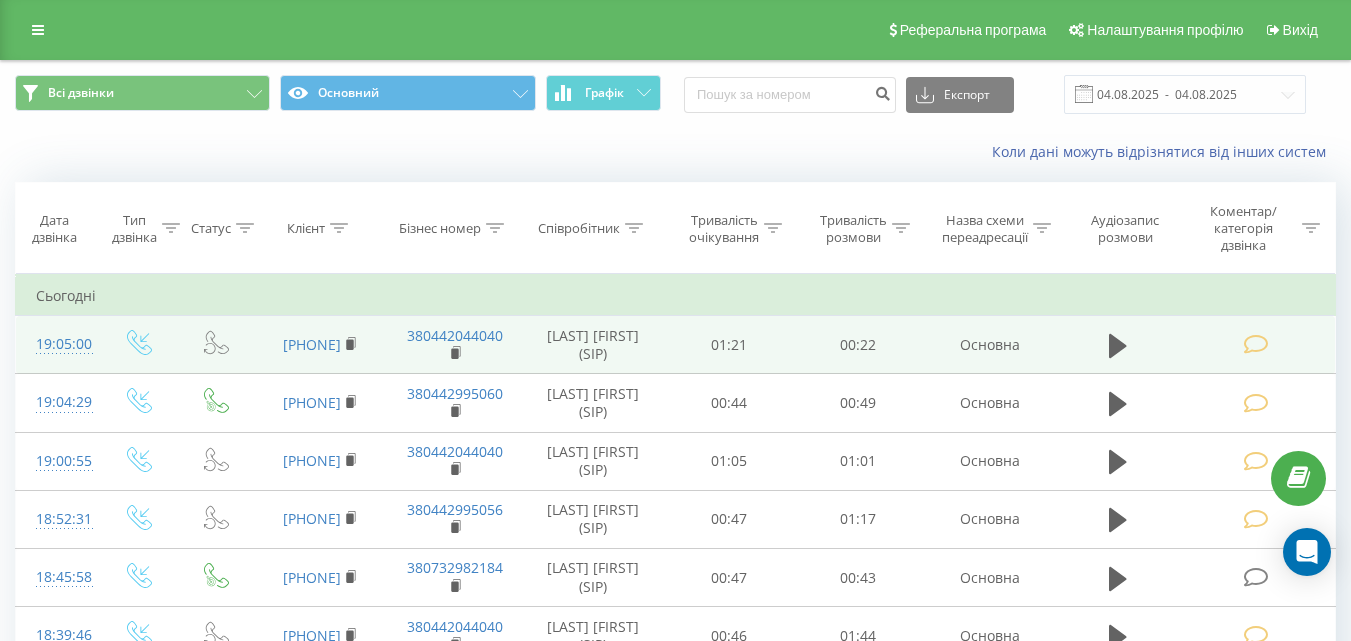 click at bounding box center [1255, 344] 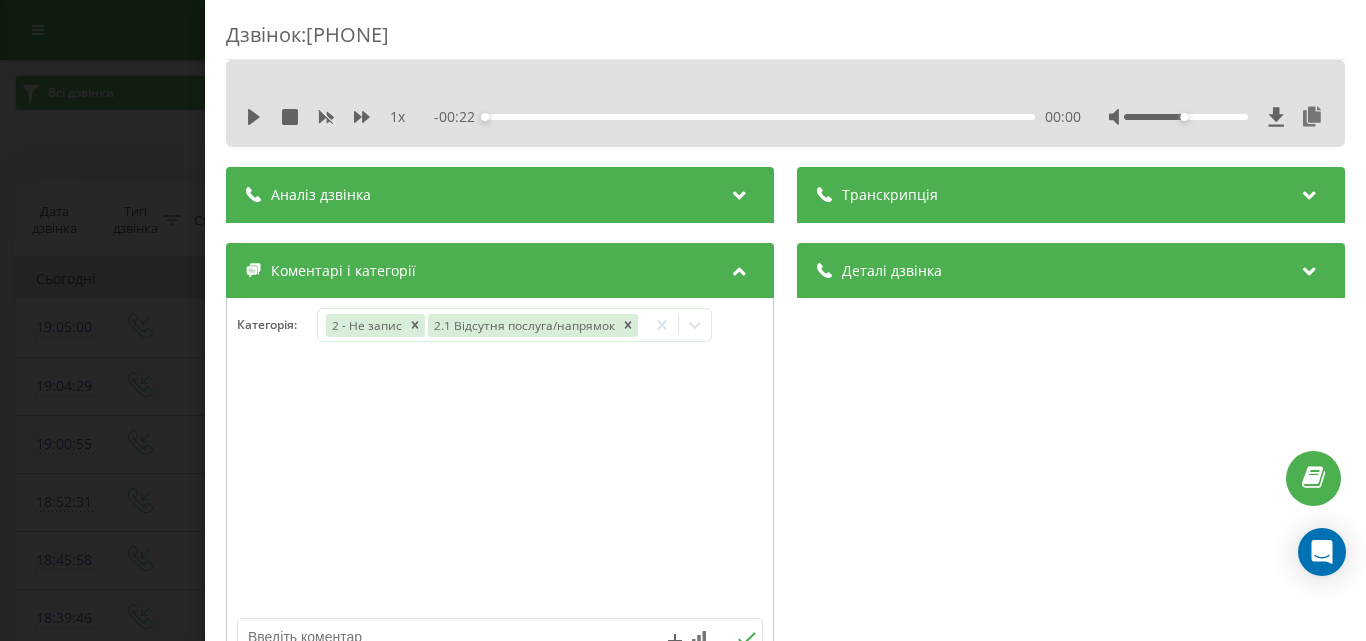drag, startPoint x: 73, startPoint y: 132, endPoint x: 56, endPoint y: 12, distance: 121.19818 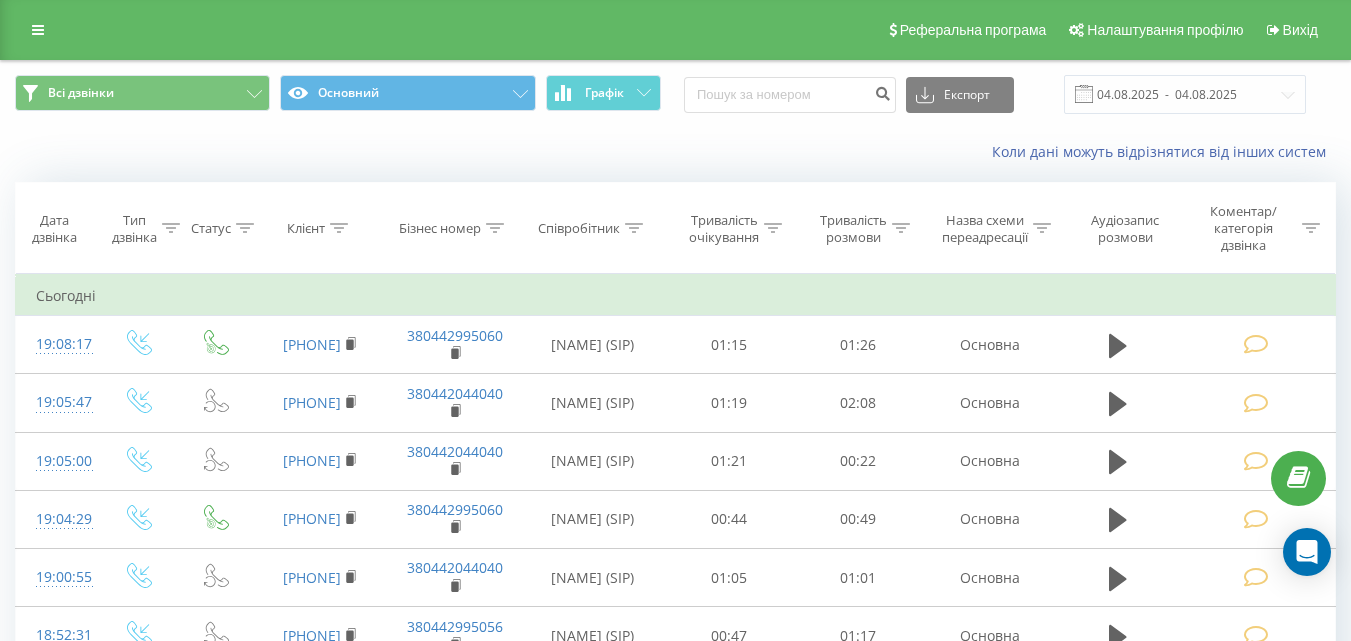 scroll, scrollTop: 0, scrollLeft: 0, axis: both 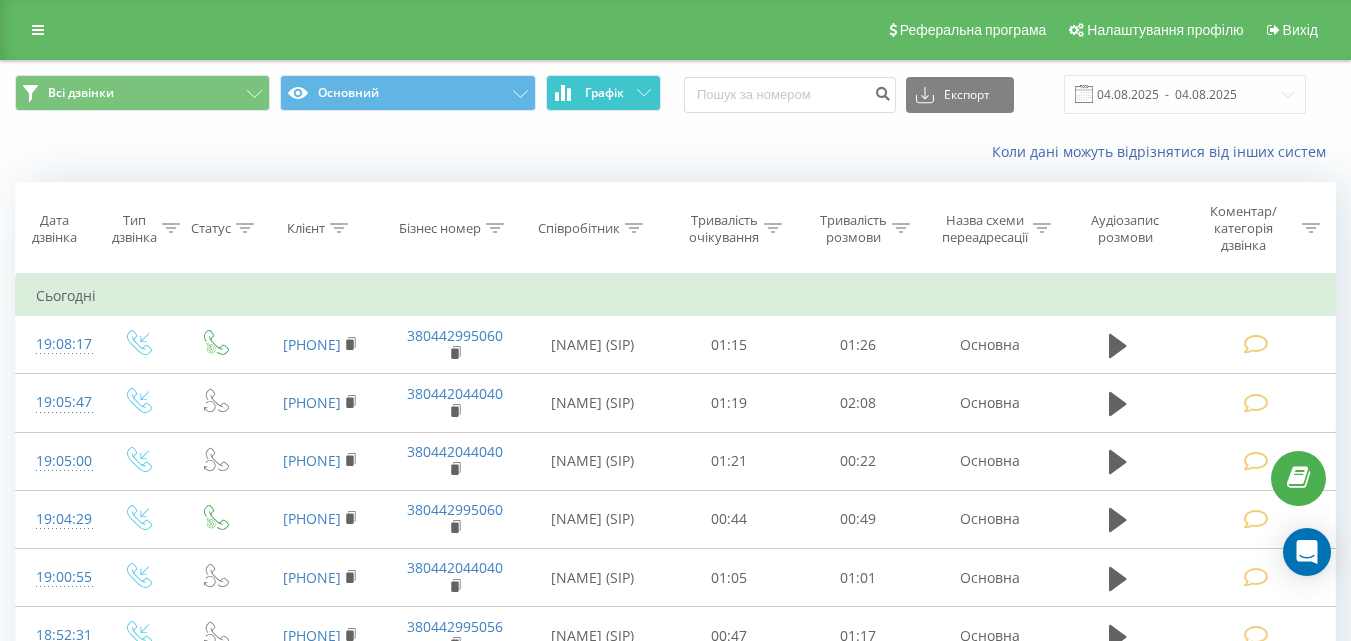 click on "Графік" at bounding box center [604, 93] 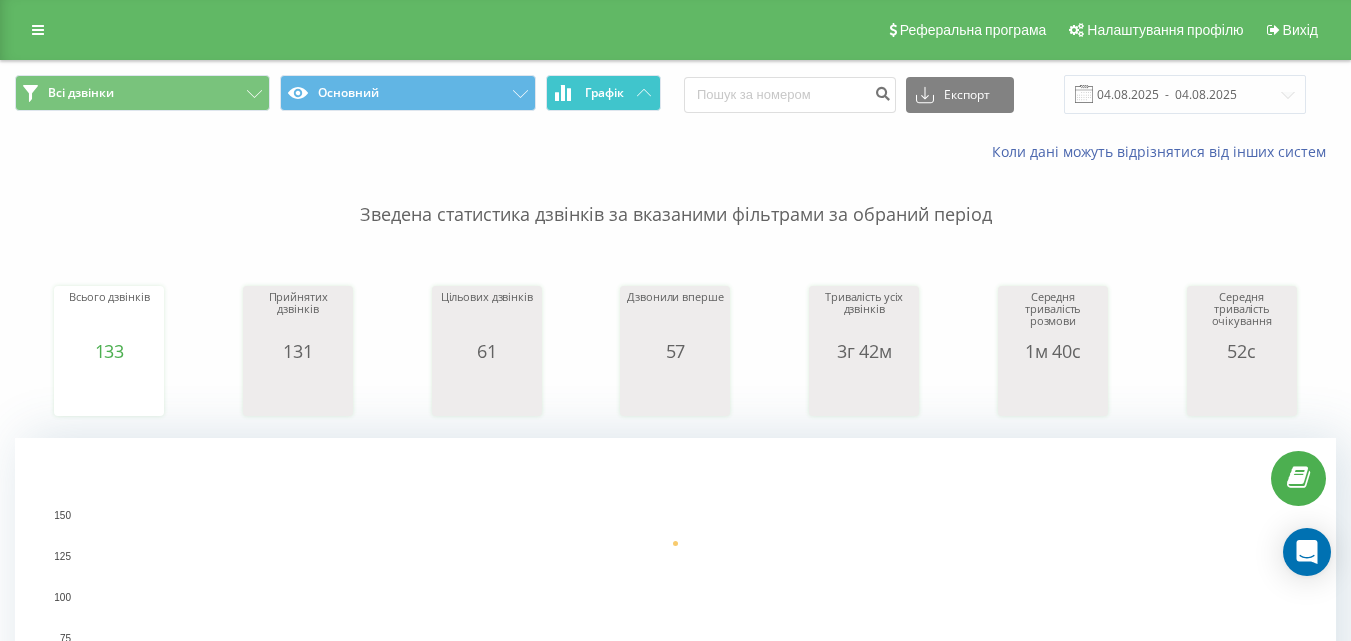 click on "Графік" at bounding box center (604, 93) 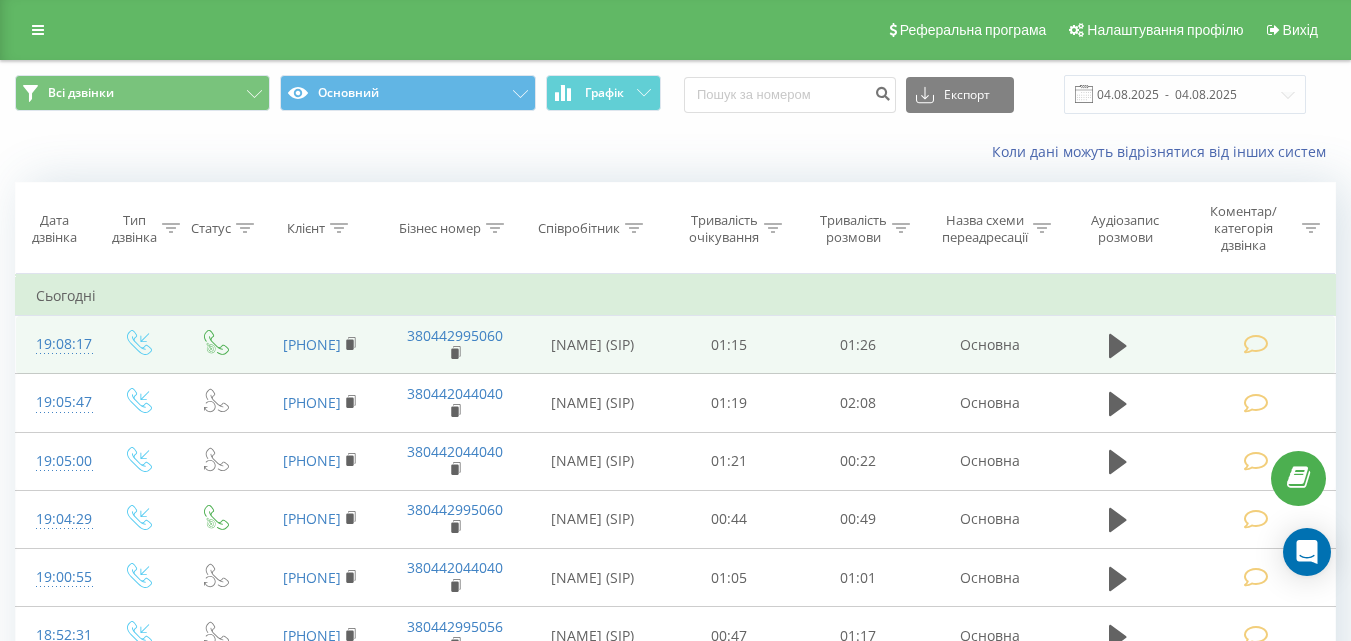click at bounding box center [1255, 344] 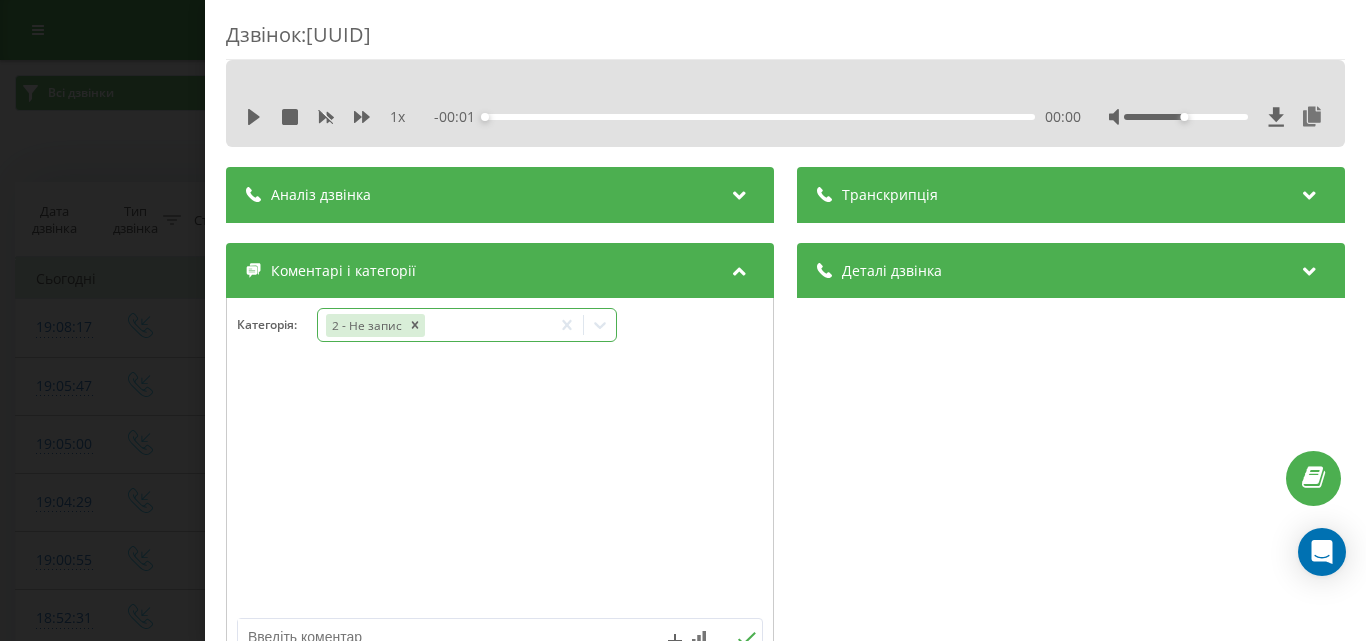 click 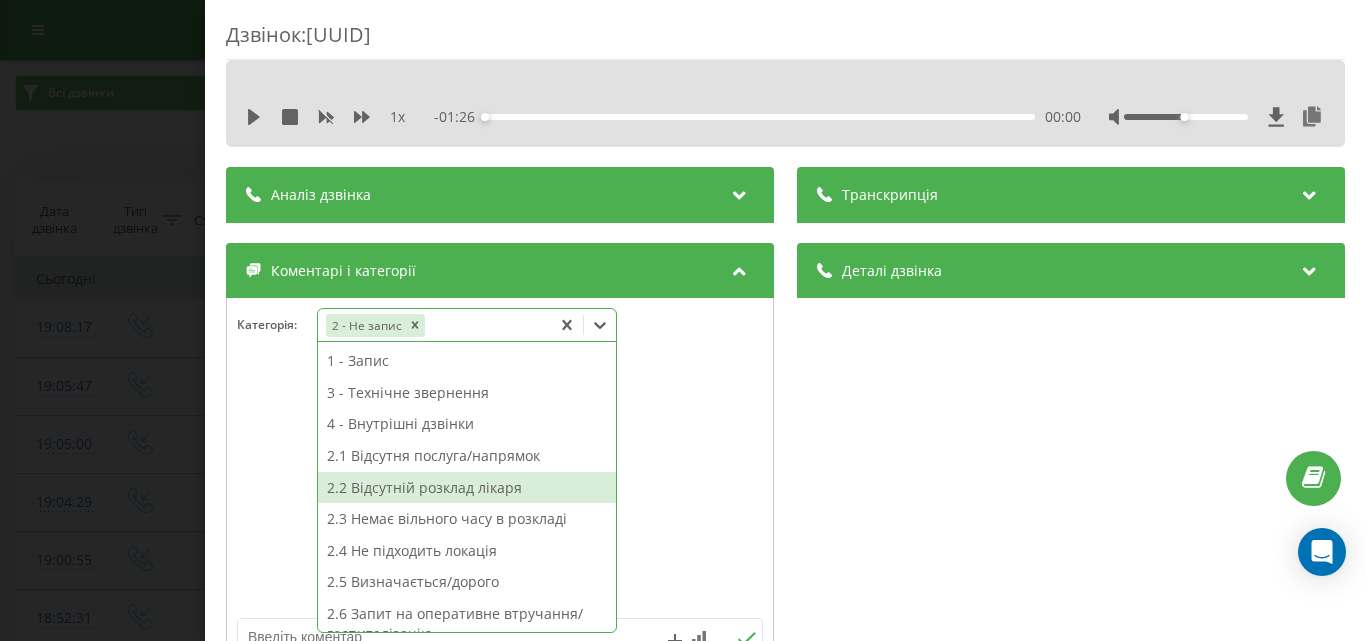 click on "2.2 Відсутній розклад лікаря" at bounding box center [467, 488] 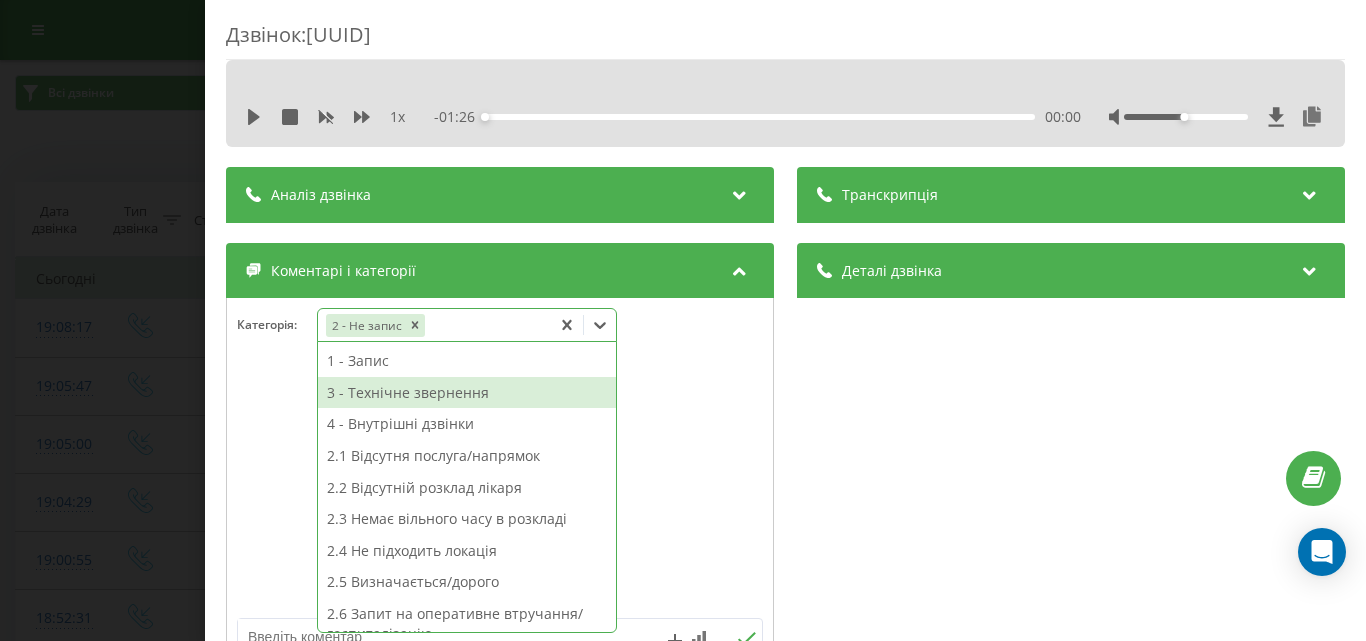 click on "Дзвінок :  ua13_-1754323697.2370826   1 x  - 01:26 00:00   00:00   Транскрипція Для AI-аналізу майбутніх дзвінків  налаштуйте та активуйте профіль на сторінці . Якщо профіль вже є і дзвінок відповідає його умовам, оновіть сторінку через 10 хвилин - AI аналізує поточний дзвінок. Аналіз дзвінка Для AI-аналізу майбутніх дзвінків  налаштуйте та активуйте профіль на сторінці . Якщо профіль вже є і дзвінок відповідає його умовам, оновіть сторінку через 10 хвилин - AI аналізує поточний дзвінок. Деталі дзвінка Загальне Дата дзвінка 2025-08-04 19:08:17 Тип дзвінка Вхідний Статус дзвінка Цільовий 380996707133 :" at bounding box center (683, 320) 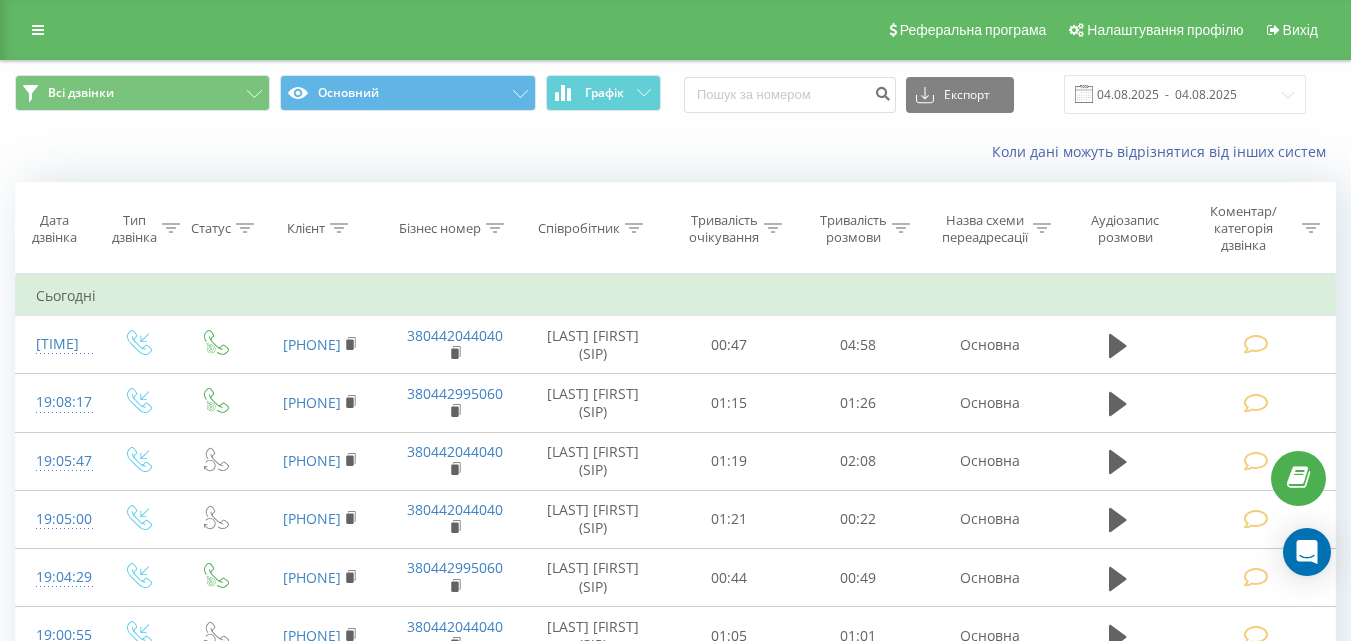 scroll, scrollTop: 0, scrollLeft: 0, axis: both 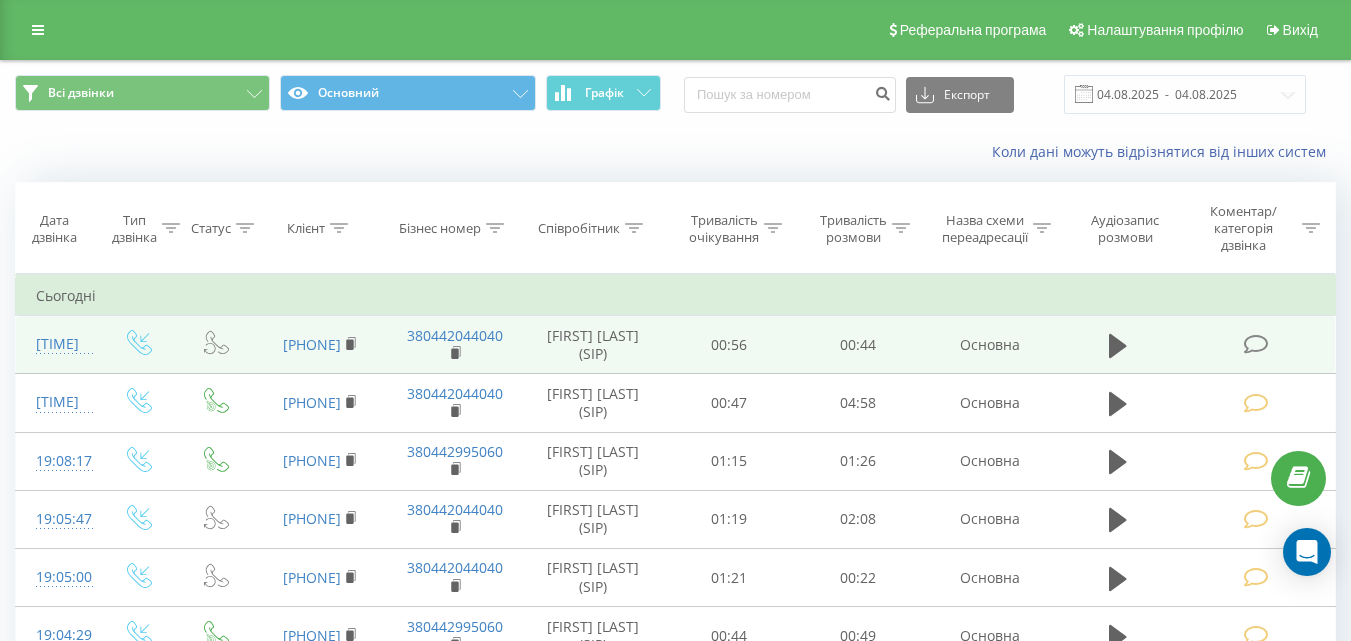 click at bounding box center (1255, 344) 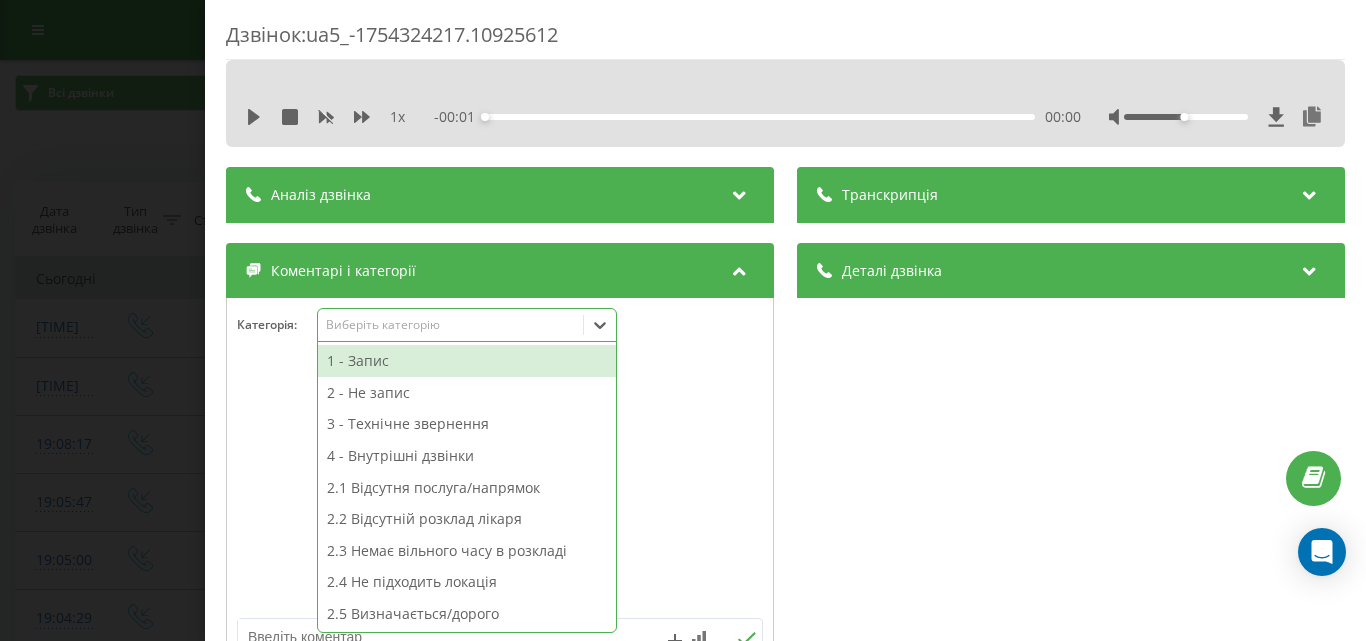 click on "Виберіть категорію" at bounding box center [450, 325] 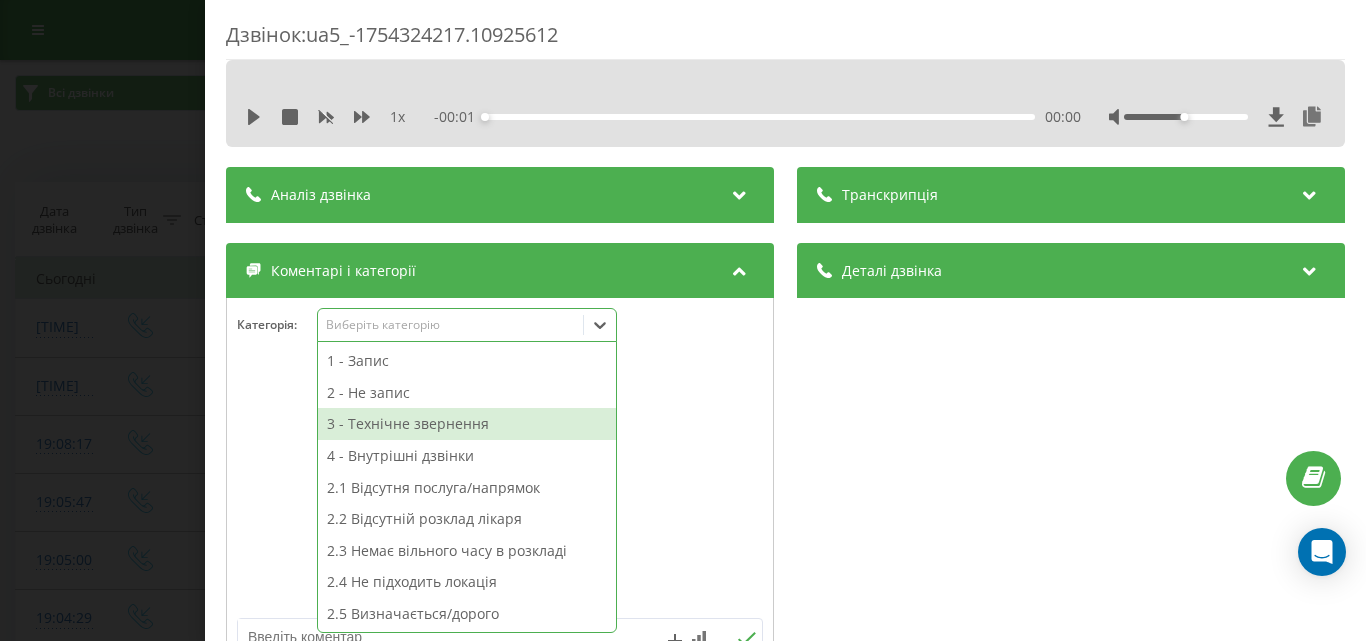 click on "3 - Технічне звернення" at bounding box center (467, 424) 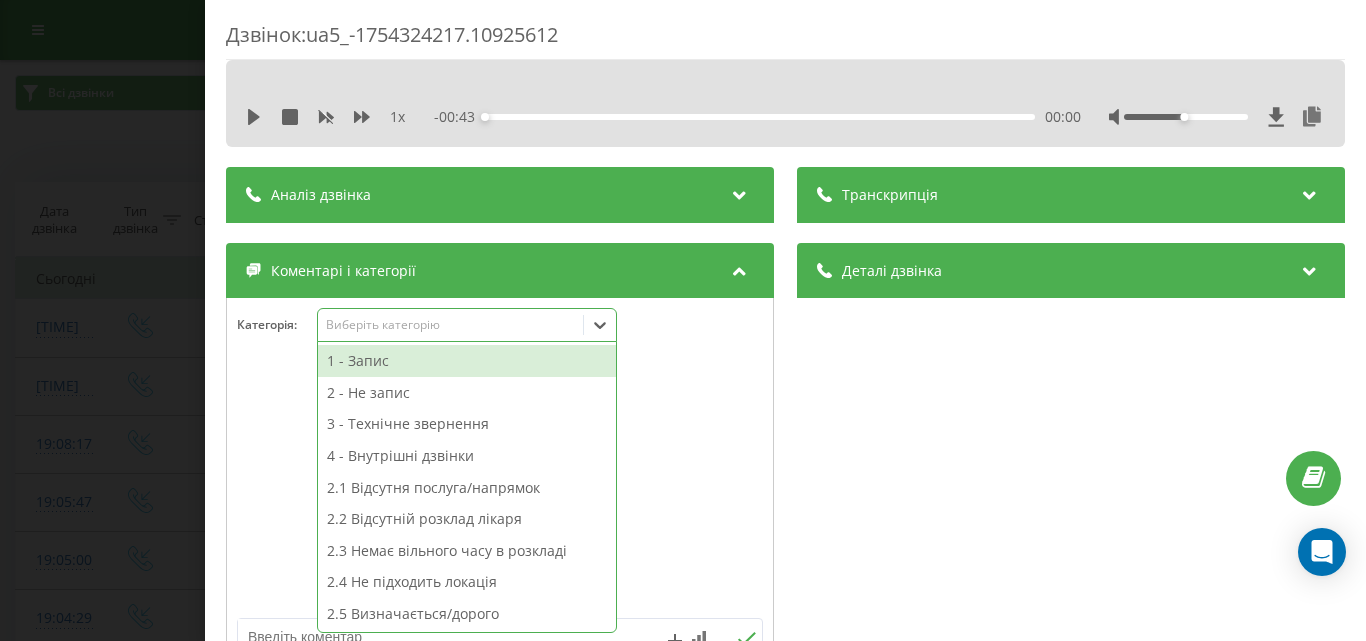 click at bounding box center [500, 488] 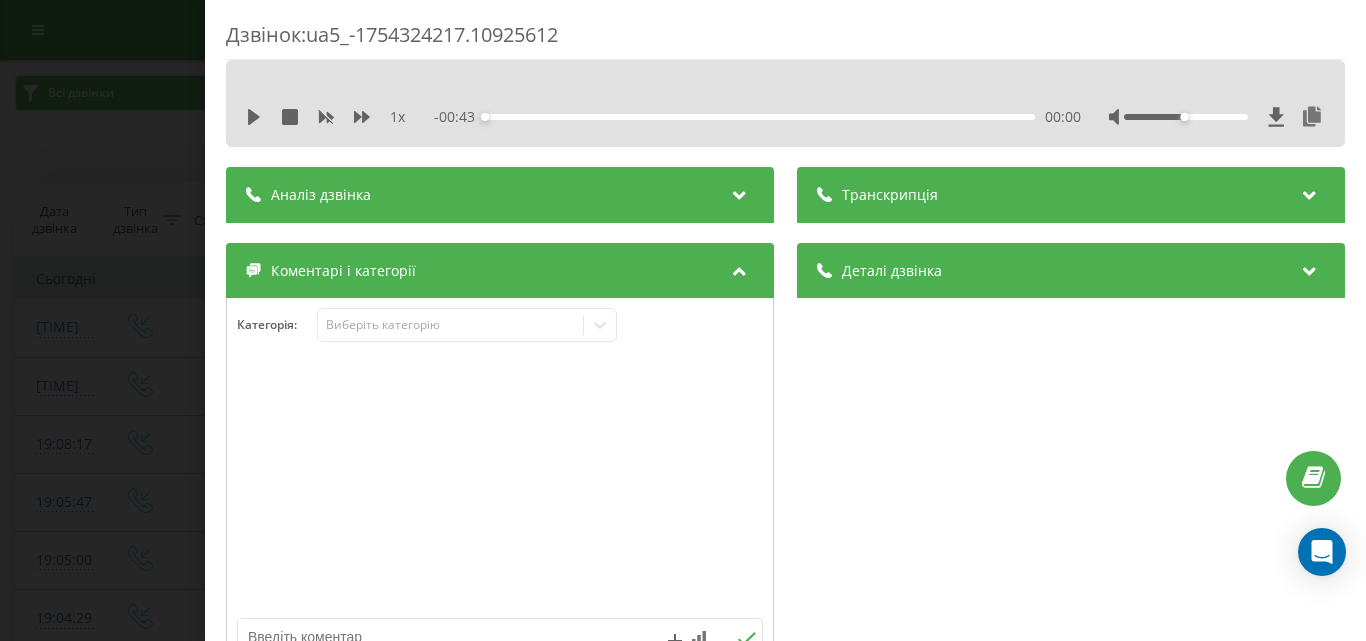 scroll, scrollTop: 503, scrollLeft: 0, axis: vertical 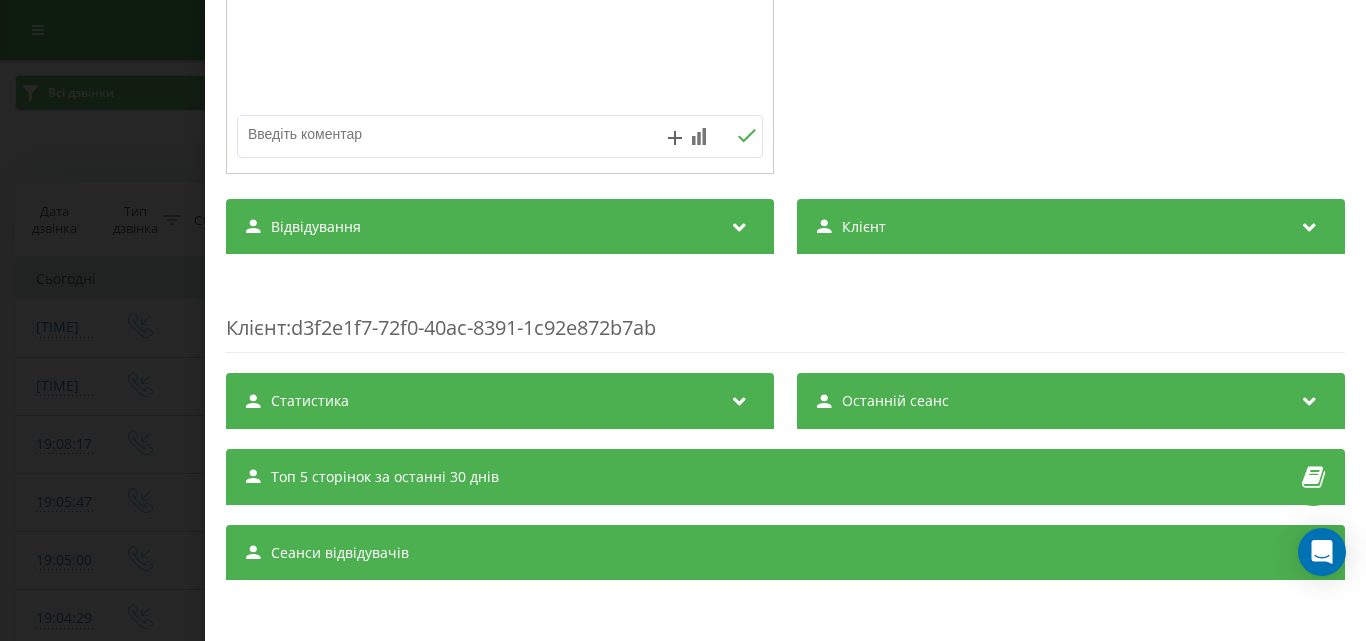 click at bounding box center [447, 134] 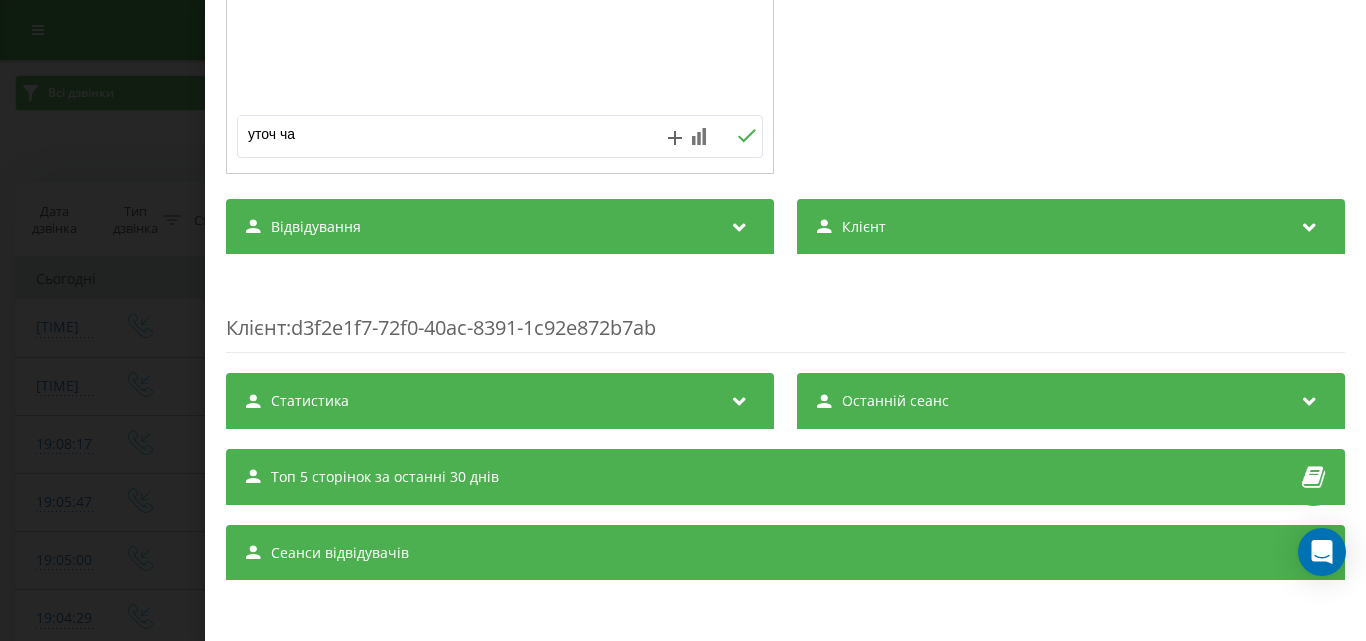 type on "уточ час" 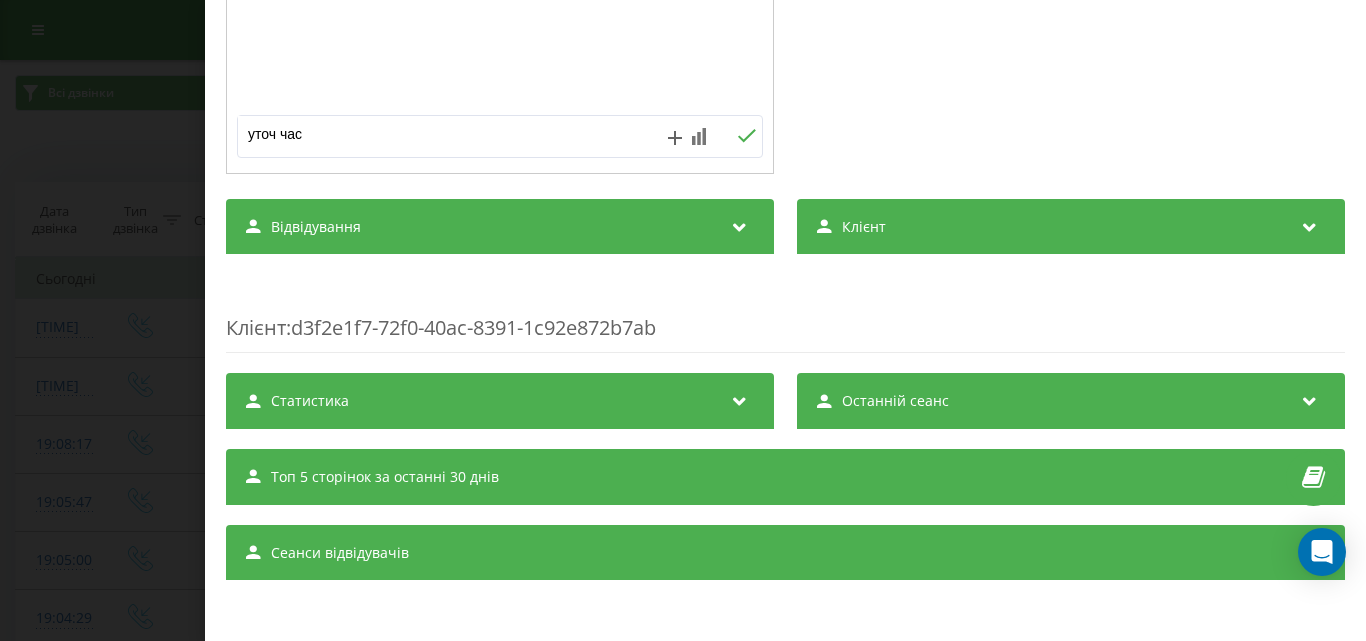 click 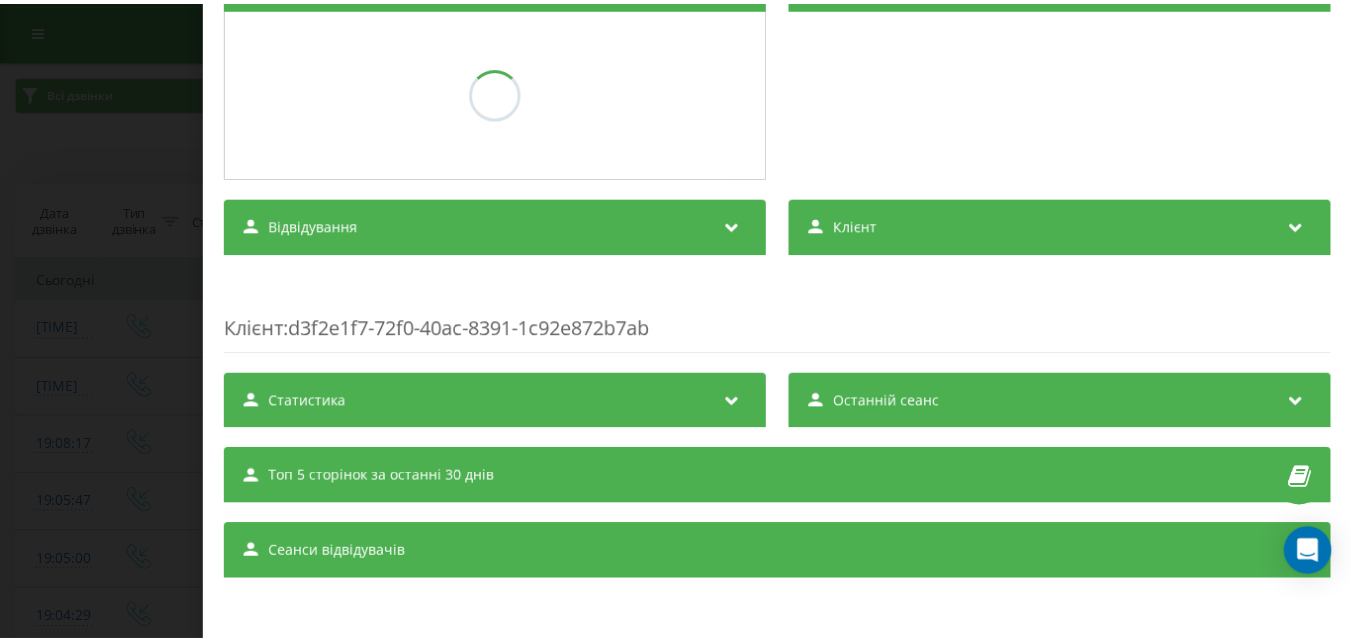 scroll, scrollTop: 290, scrollLeft: 0, axis: vertical 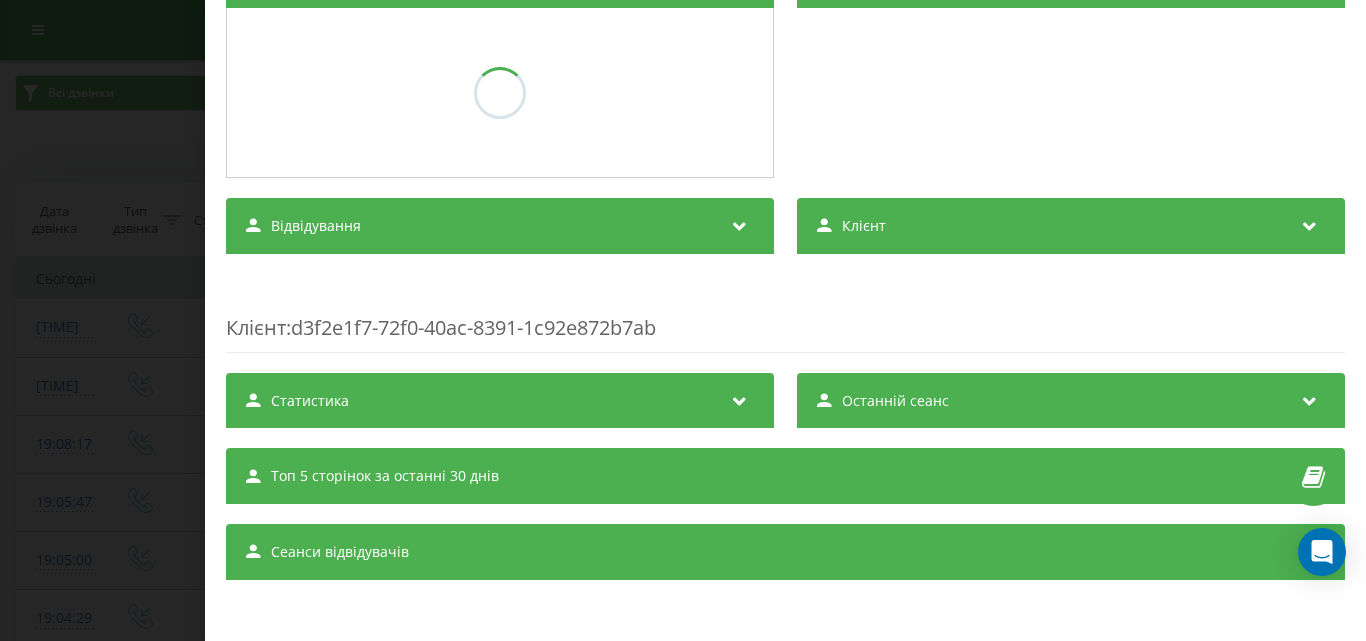 click on "Дзвінок :  ua5_-1754324217.10925612   1 x  - 00:43 00:00   00:00   Транскрипція Для AI-аналізу майбутніх дзвінків  налаштуйте та активуйте профіль на сторінці . Якщо профіль вже є і дзвінок відповідає його умовам, оновіть сторінку через 10 хвилин - AI аналізує поточний дзвінок. Аналіз дзвінка Для AI-аналізу майбутніх дзвінків  налаштуйте та активуйте профіль на сторінці . Якщо профіль вже є і дзвінок відповідає його умовам, оновіть сторінку через 10 хвилин - AI аналізує поточний дзвінок. Деталі дзвінка Загальне Дата дзвінка 2025-08-04 19:16:57 Тип дзвінка Вхідний Статус дзвінка Повторний 380632040686" at bounding box center [683, 320] 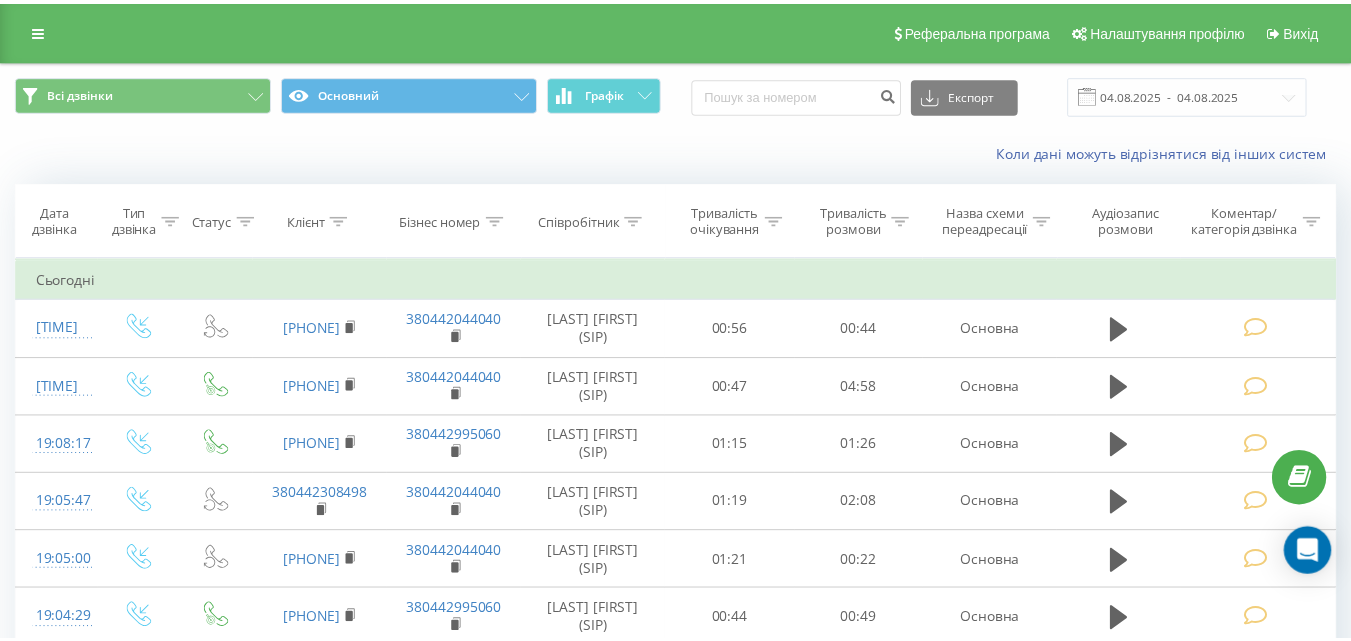 scroll, scrollTop: 0, scrollLeft: 0, axis: both 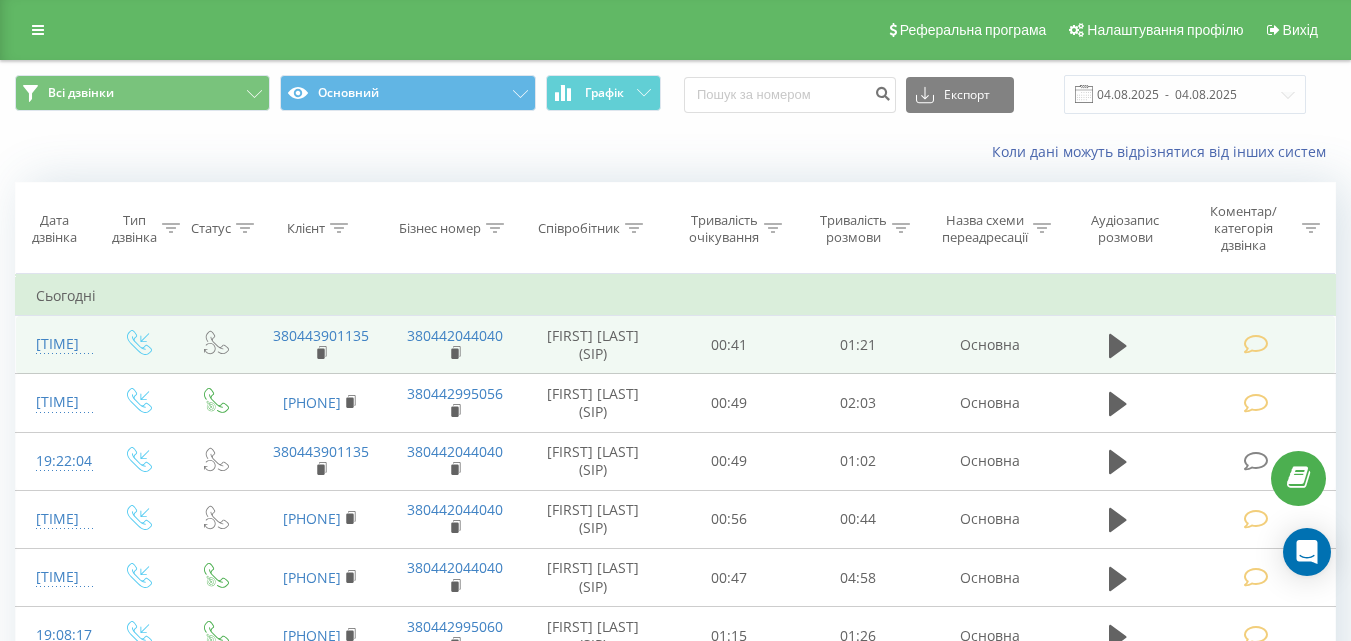 click at bounding box center (1255, 344) 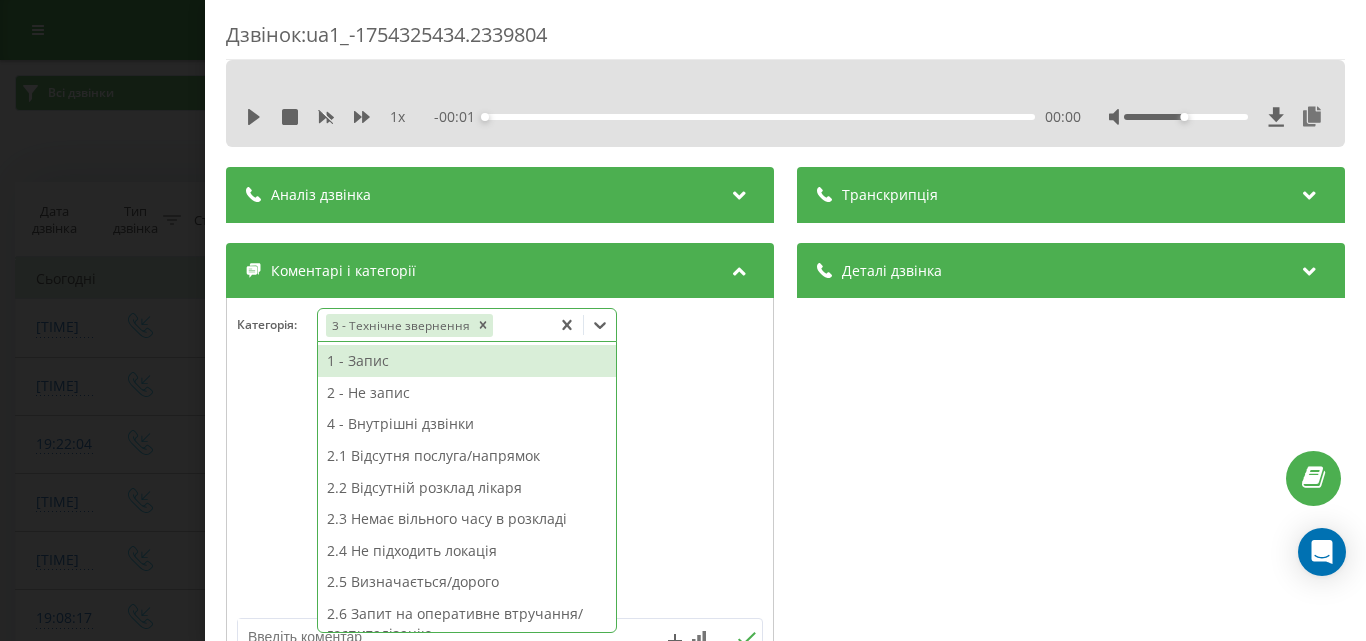 click 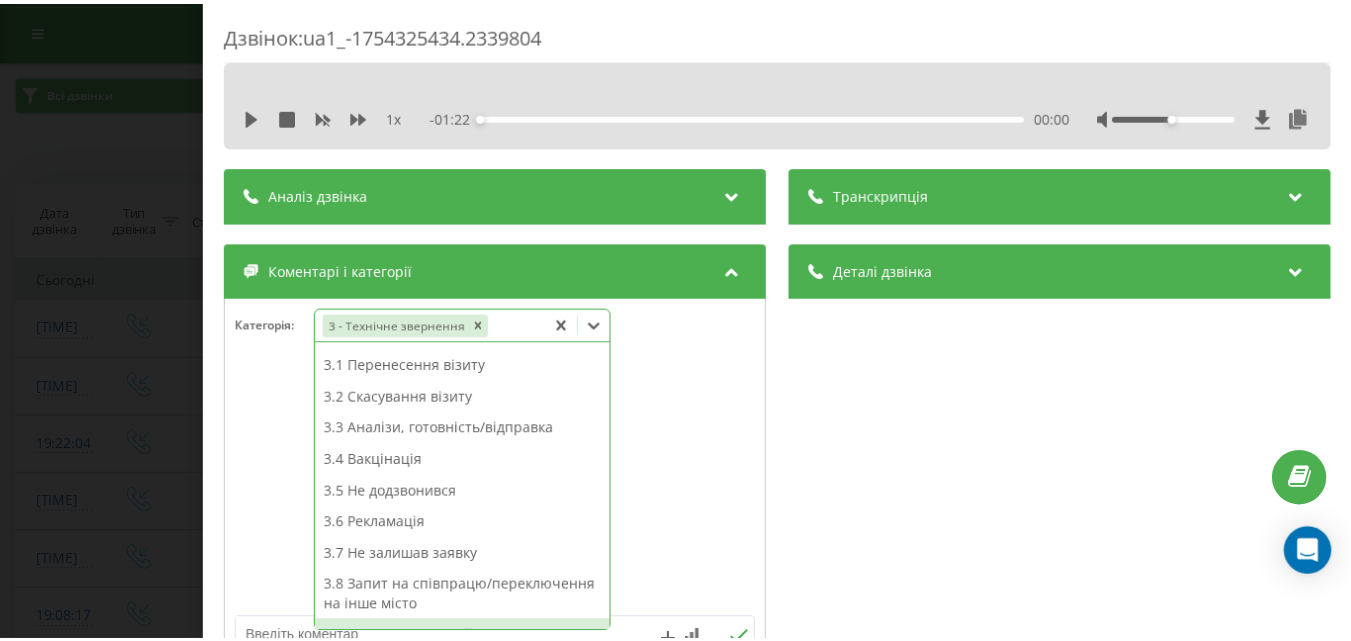 scroll, scrollTop: 324, scrollLeft: 0, axis: vertical 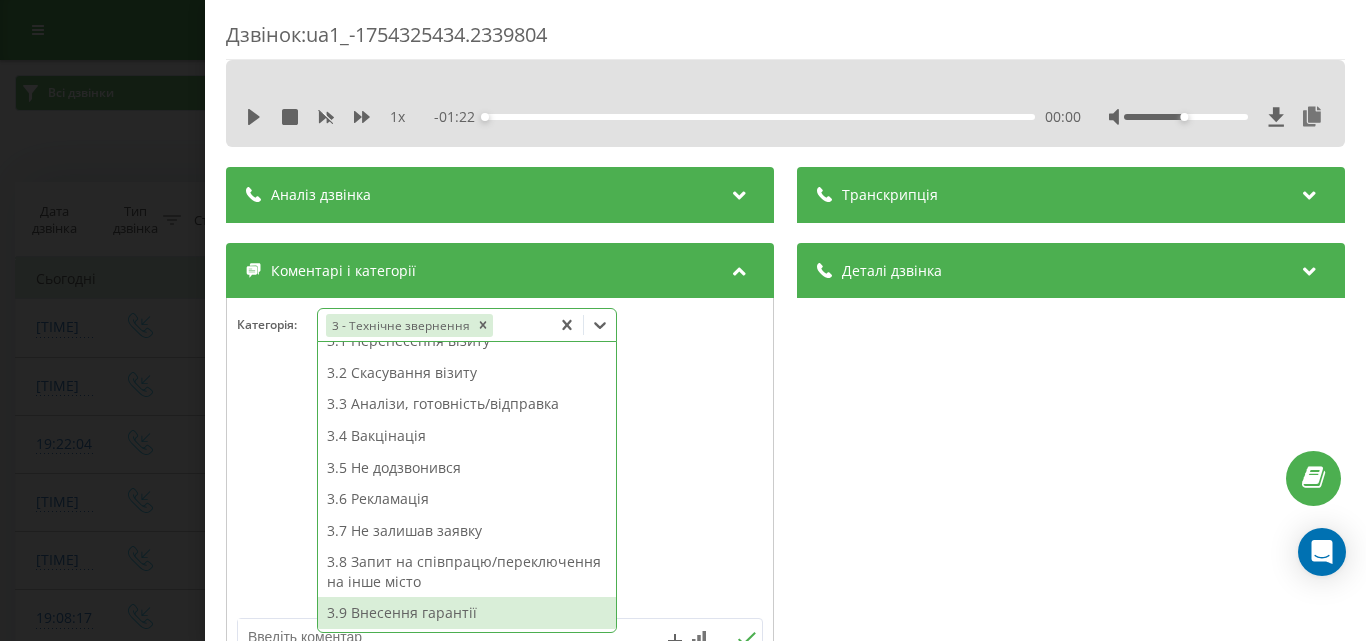 click on "3.9 Внесення гарантії" at bounding box center (467, 613) 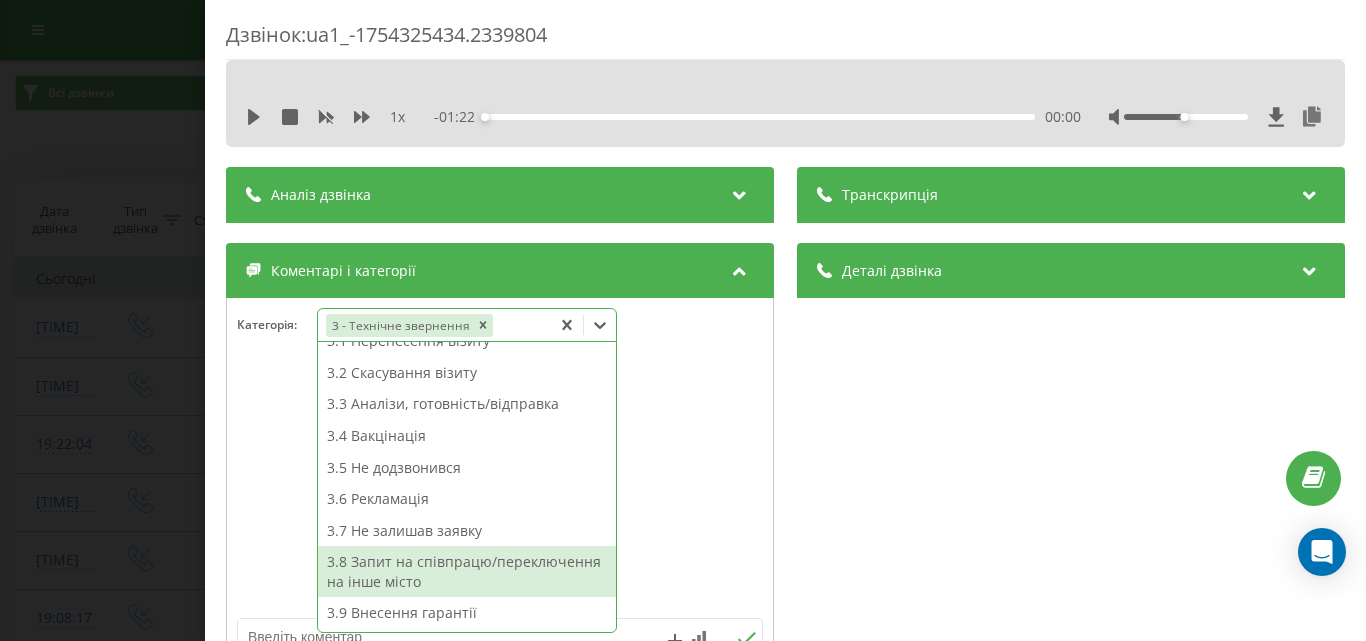 click on "Дзвінок :  ua1_-1754325434.2339804   1 x  - 01:22 00:00   00:00   Транскрипція Для AI-аналізу майбутніх дзвінків  налаштуйте та активуйте профіль на сторінці . Якщо профіль вже є і дзвінок відповідає його умовам, оновіть сторінку через 10 хвилин - AI аналізує поточний дзвінок. Аналіз дзвінка Для AI-аналізу майбутніх дзвінків  налаштуйте та активуйте профіль на сторінці . Якщо профіль вже є і дзвінок відповідає його умовам, оновіть сторінку через 10 хвилин - AI аналізує поточний дзвінок. Деталі дзвінка Загальне Дата дзвінка 2025-08-04 19:37:14 Тип дзвінка Вхідний Статус дзвінка Повторний 380443901135" at bounding box center [683, 320] 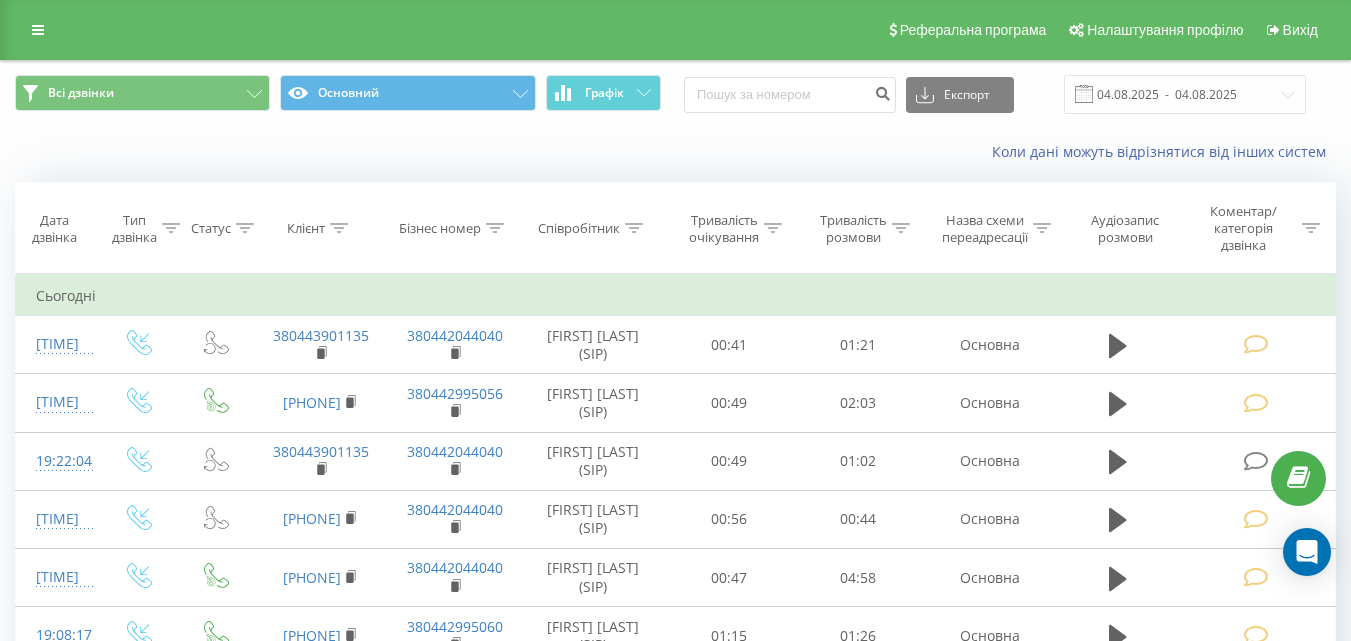 click on "Коли дані можуть відрізнятися вiд інших систем" at bounding box center [928, 152] 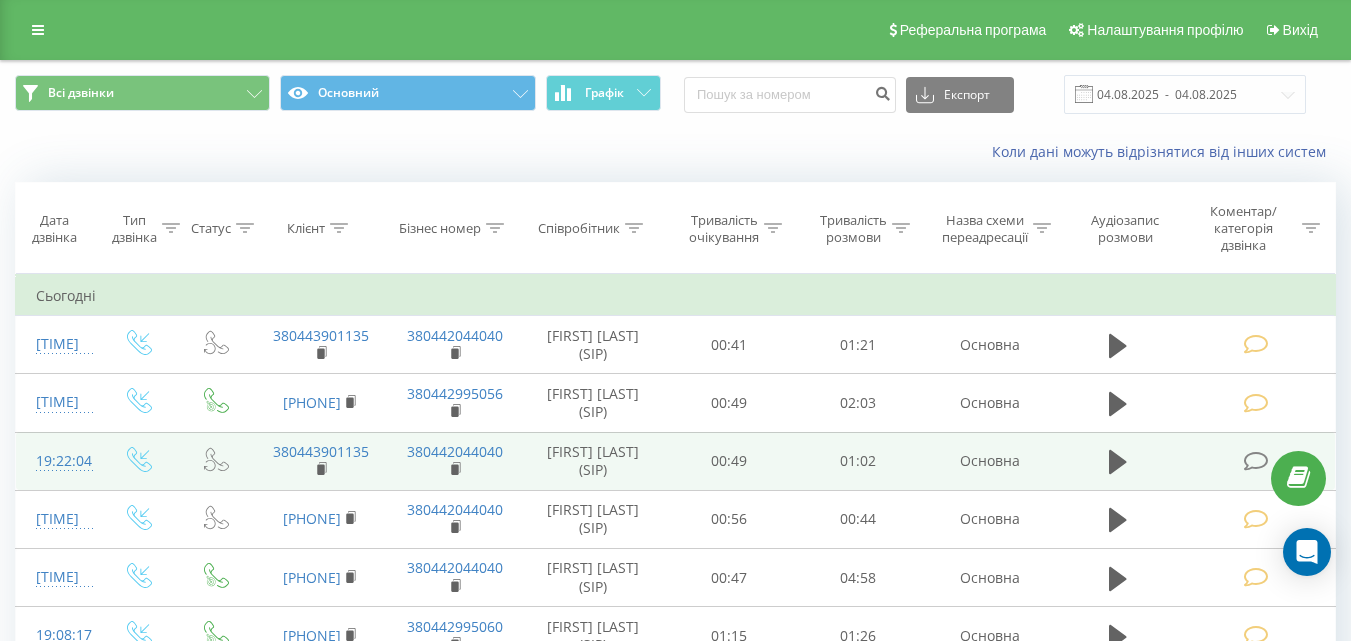 click at bounding box center (1255, 461) 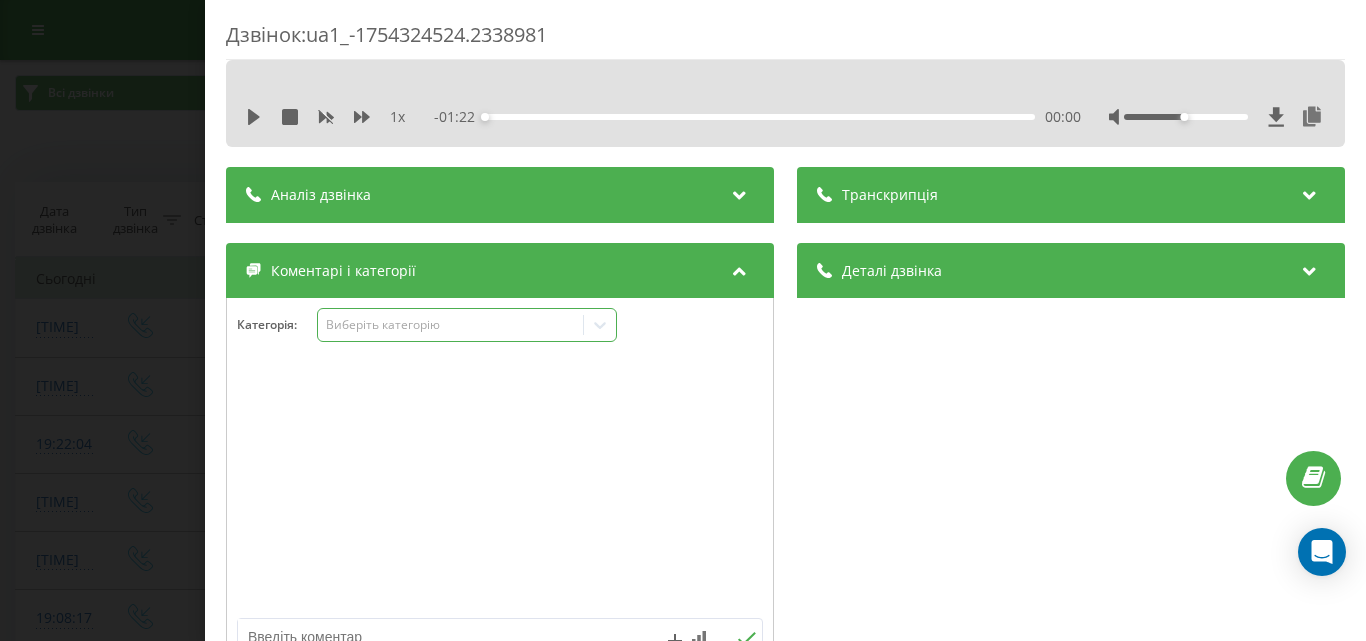 click 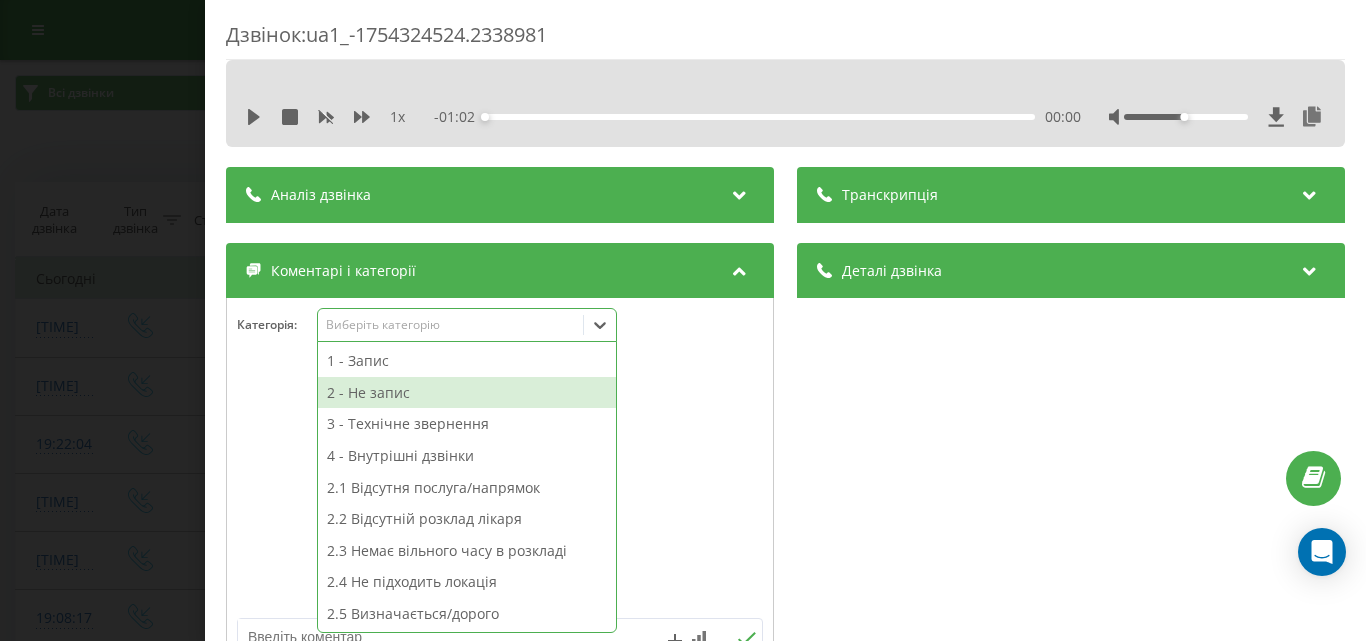 drag, startPoint x: 436, startPoint y: 400, endPoint x: 545, endPoint y: 353, distance: 118.70131 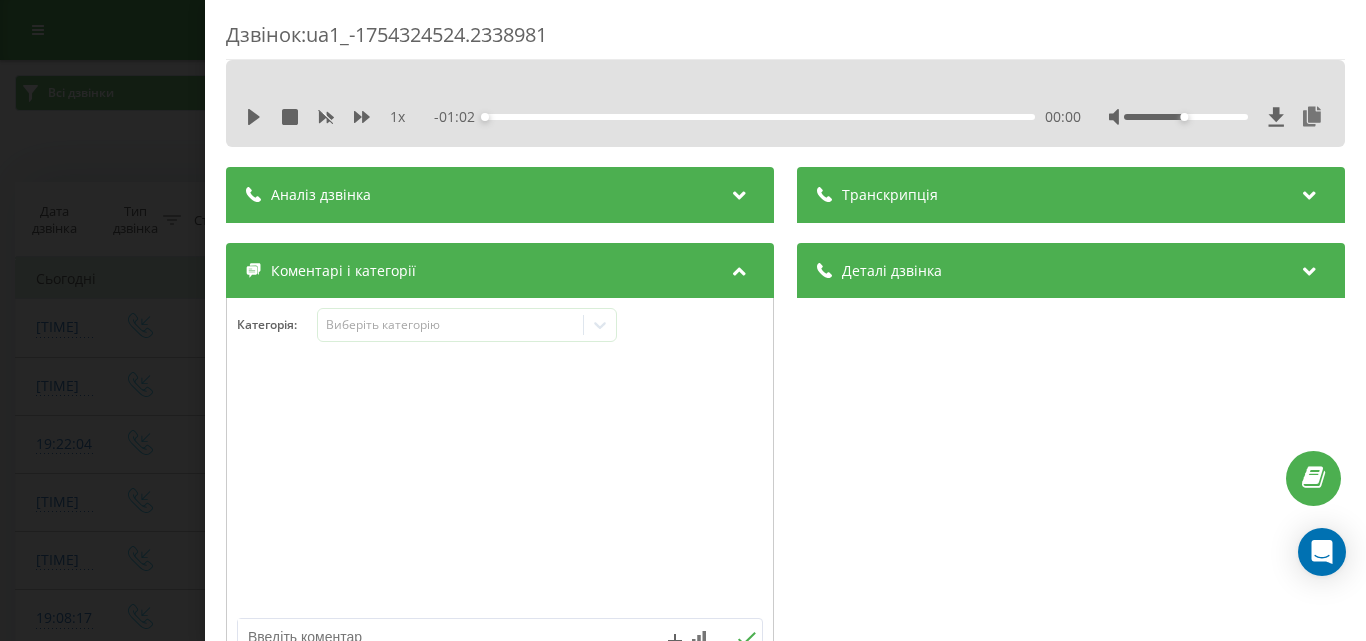 click on "Категорія : Виберіть категорію" at bounding box center [500, 338] 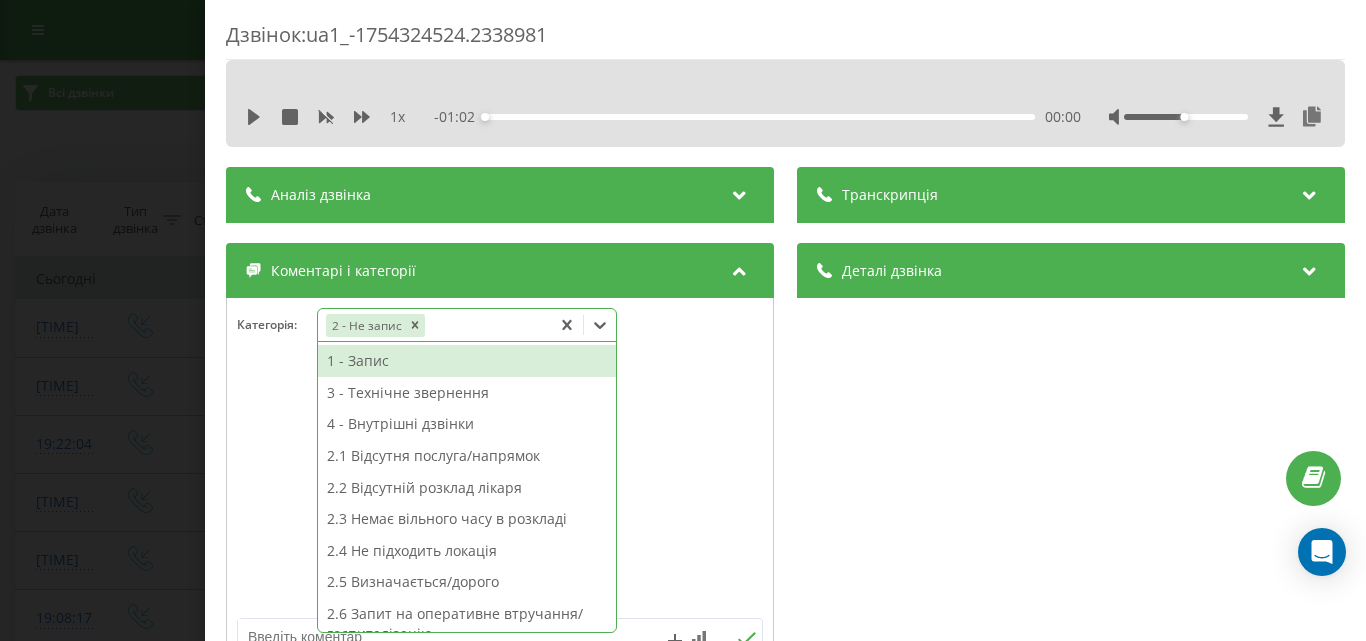 click 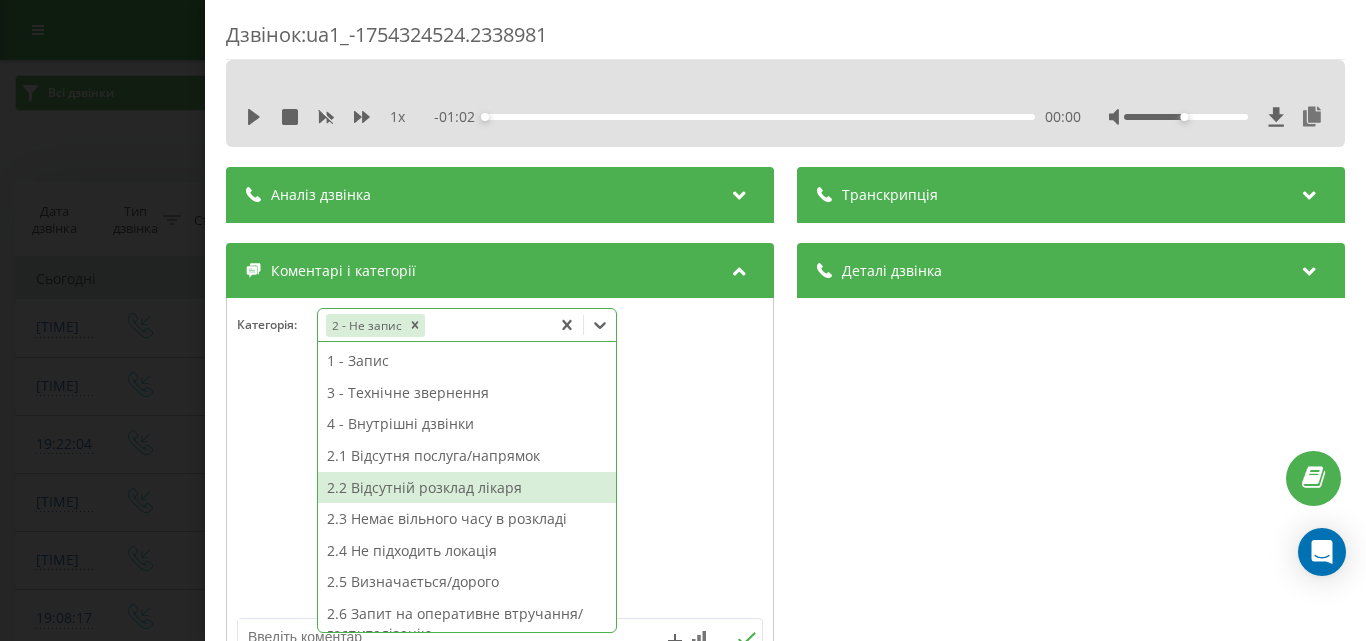 click on "2.2 Відсутній розклад лікаря" at bounding box center [467, 488] 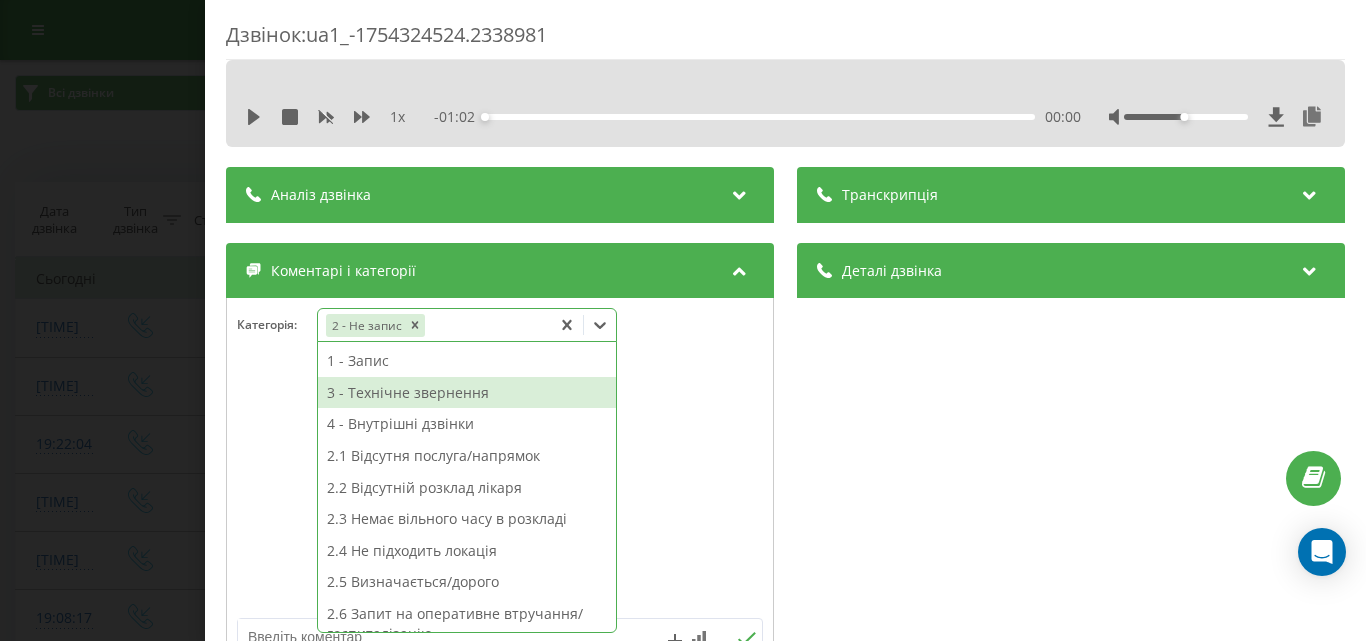 click on "Дзвінок :  ua1_-1754324524.2338981   1 x  - 01:02 00:00   00:00   Транскрипція Для AI-аналізу майбутніх дзвінків  налаштуйте та активуйте профіль на сторінці . Якщо профіль вже є і дзвінок відповідає його умовам, оновіть сторінку через 10 хвилин - AI аналізує поточний дзвінок. Аналіз дзвінка Для AI-аналізу майбутніх дзвінків  налаштуйте та активуйте профіль на сторінці . Якщо профіль вже є і дзвінок відповідає його умовам, оновіть сторінку через 10 хвилин - AI аналізує поточний дзвінок. Деталі дзвінка Загальне Дата дзвінка 2025-08-04 19:22:04 Тип дзвінка Вхідний Статус дзвінка Повторний 380443901135" at bounding box center (683, 320) 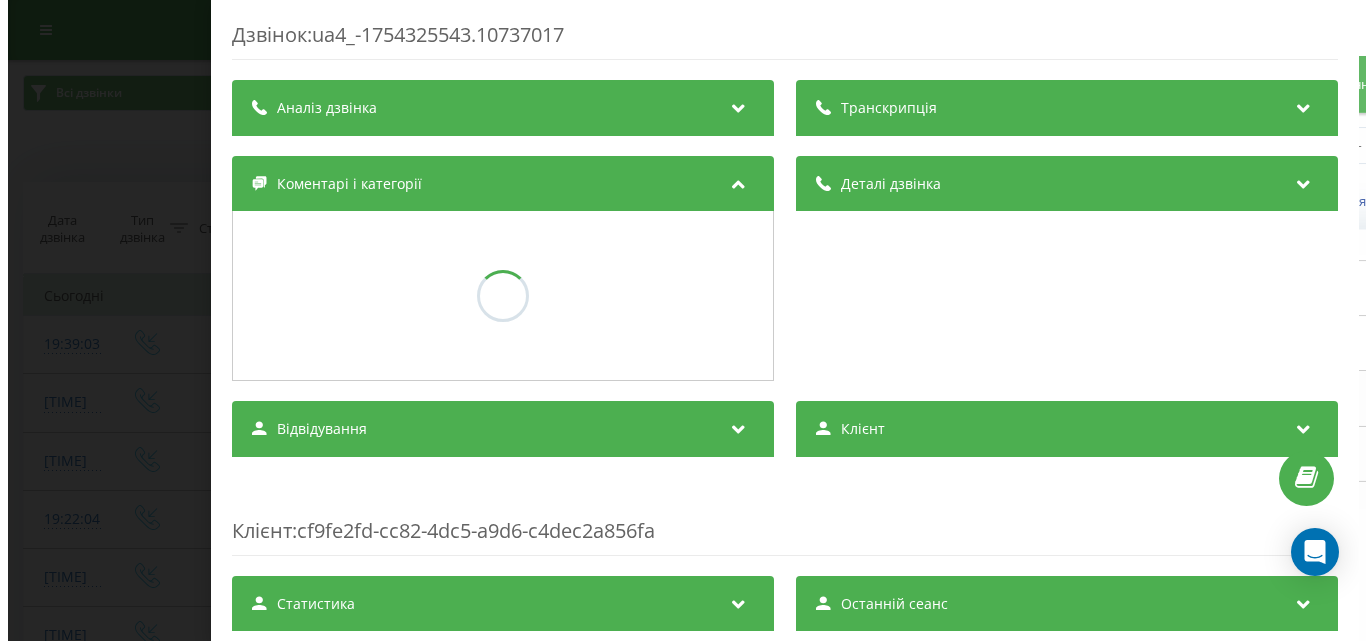 scroll, scrollTop: 0, scrollLeft: 0, axis: both 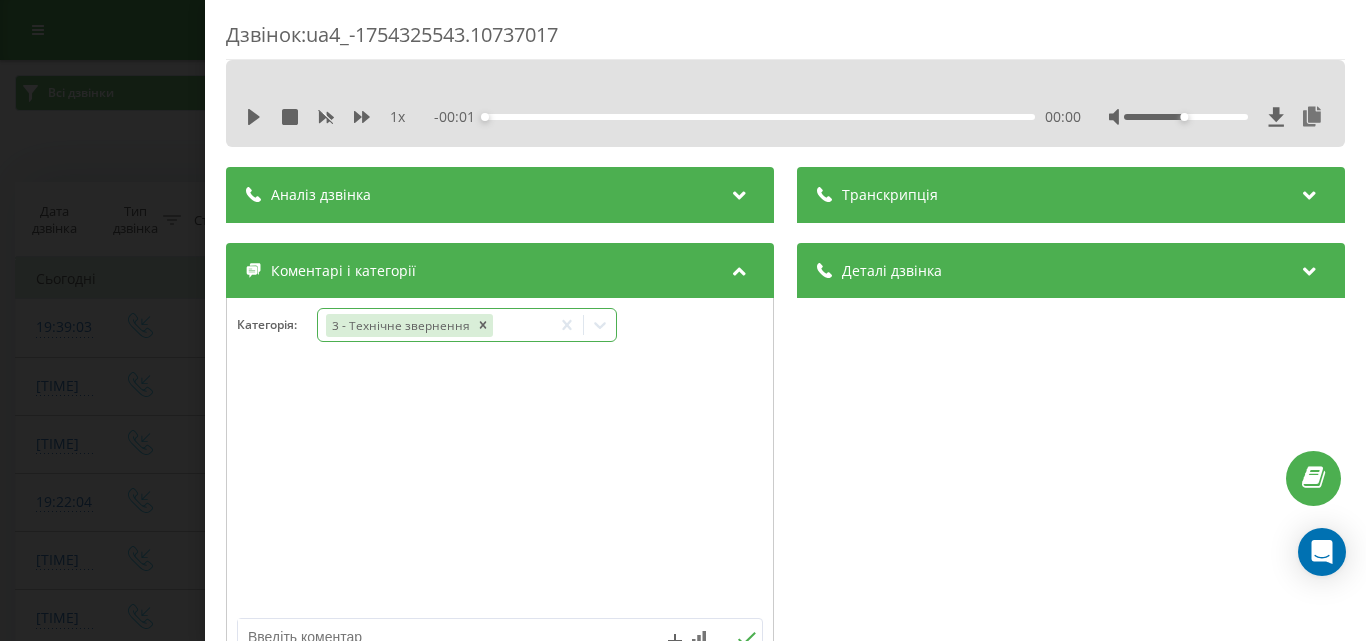 click 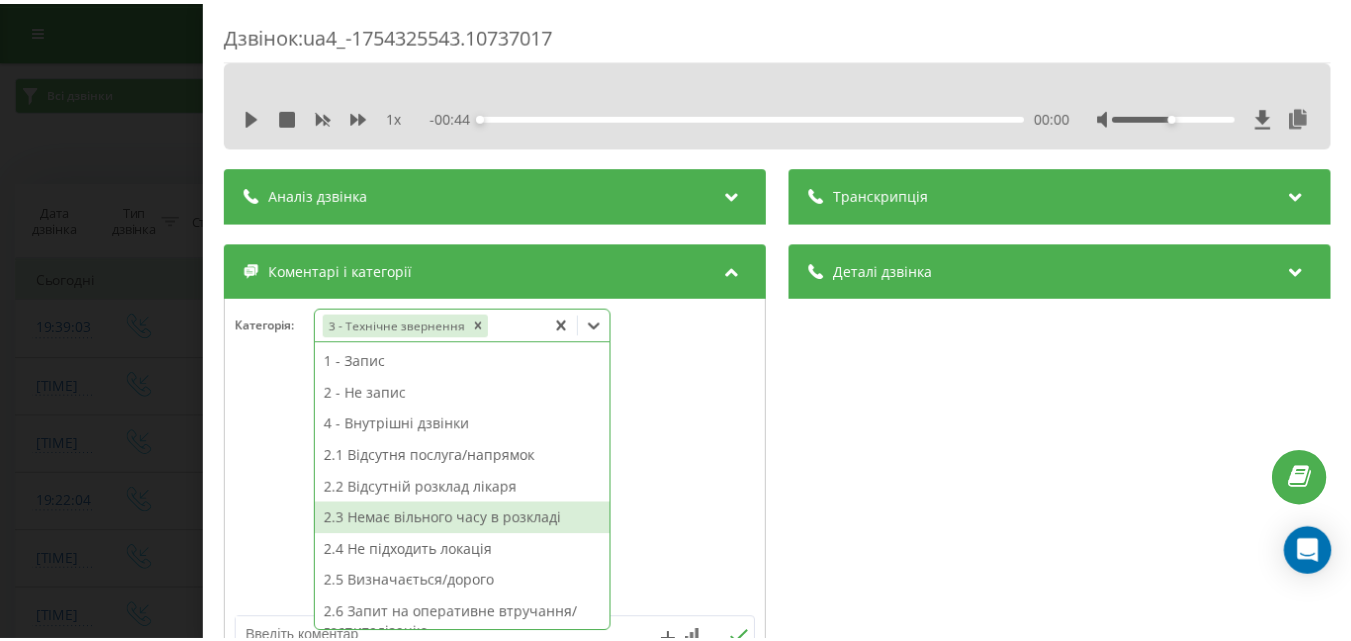 scroll, scrollTop: 100, scrollLeft: 0, axis: vertical 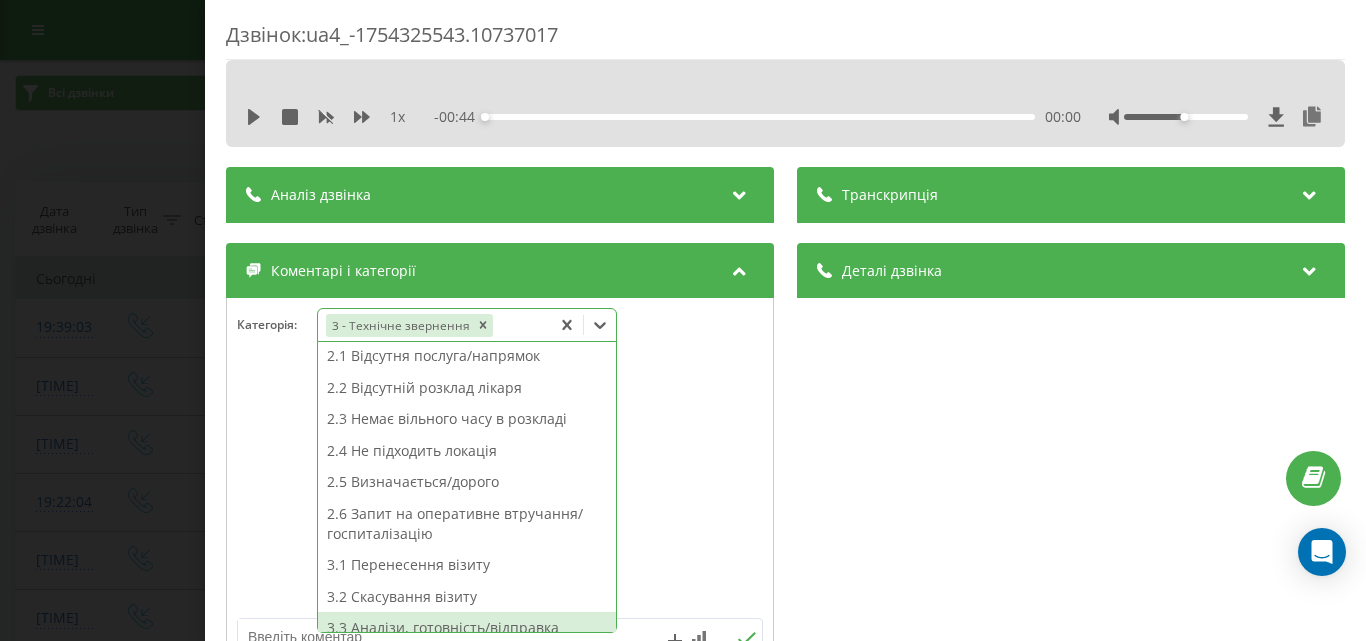 click on "3.3 Аналізи, готовність/відправка" at bounding box center [467, 628] 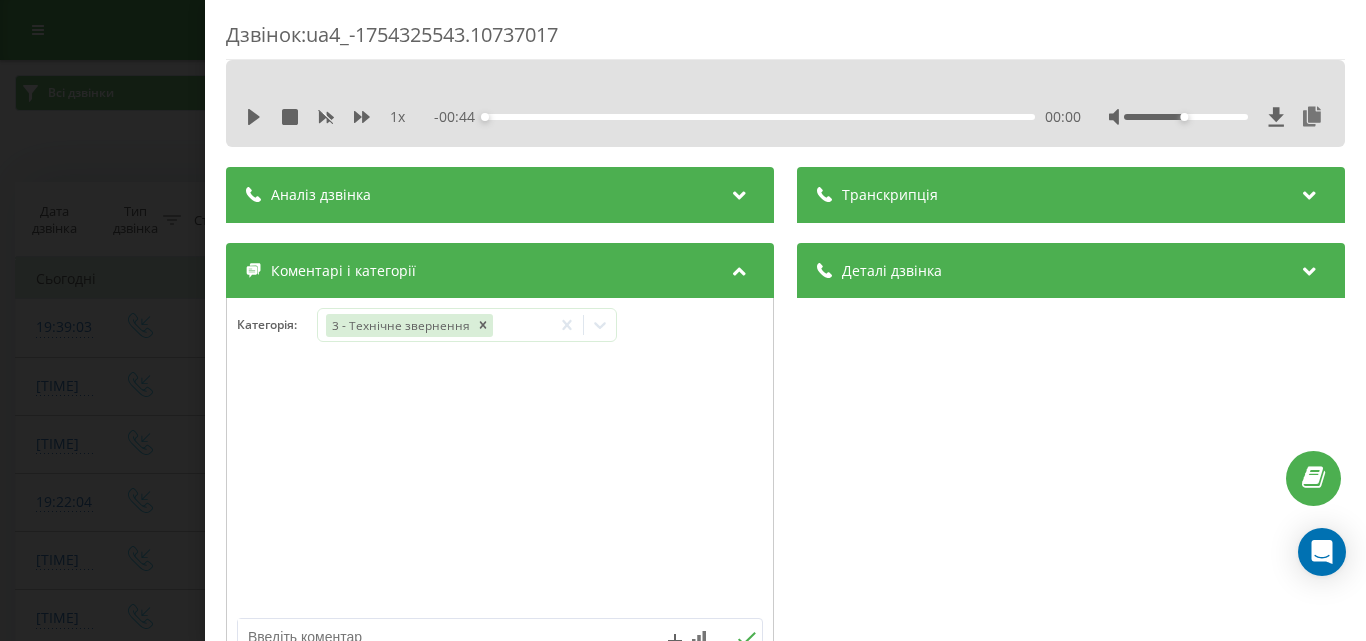 click on "Дзвінок : ua4_-1754325543.10737017 1 x - 00:44 00:00 00:00 Транскрипція Для AI-аналізу майбутніх дзвінків налаштуйте та активуйте профіль на сторінці . Якщо профіль вже є і дзвінок відповідає його умовам, оновіть сторінку через 10 хвилин - AI аналізує поточний дзвінок. Аналіз дзвінка Для AI-аналізу майбутніх дзвінків налаштуйте та активуйте профіль на сторінці . Якщо профіль вже є і дзвінок відповідає його умовам, оновіть сторінку через 10 хвилин - AI аналізує поточний дзвінок. Деталі дзвінка Загальне Дата дзвінка [DATE] [TIME] Тип дзвінка Вхідний Статус дзвінка Повторний [PHONE]" at bounding box center (683, 320) 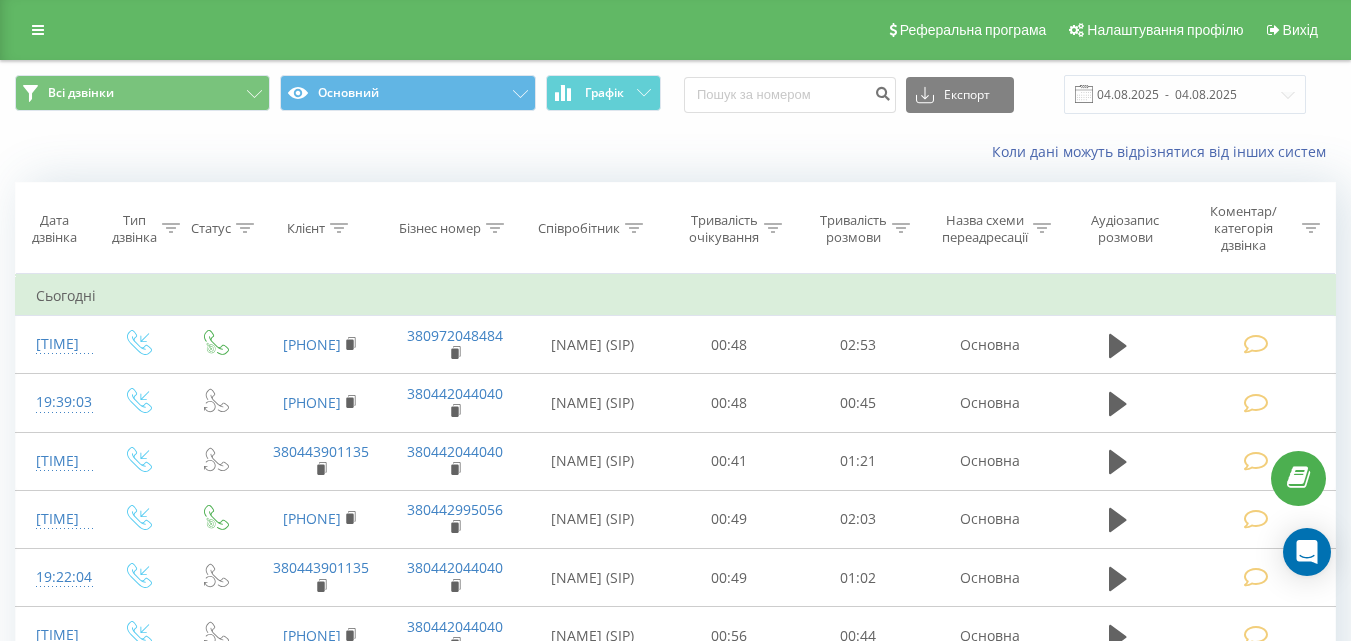 scroll, scrollTop: 0, scrollLeft: 0, axis: both 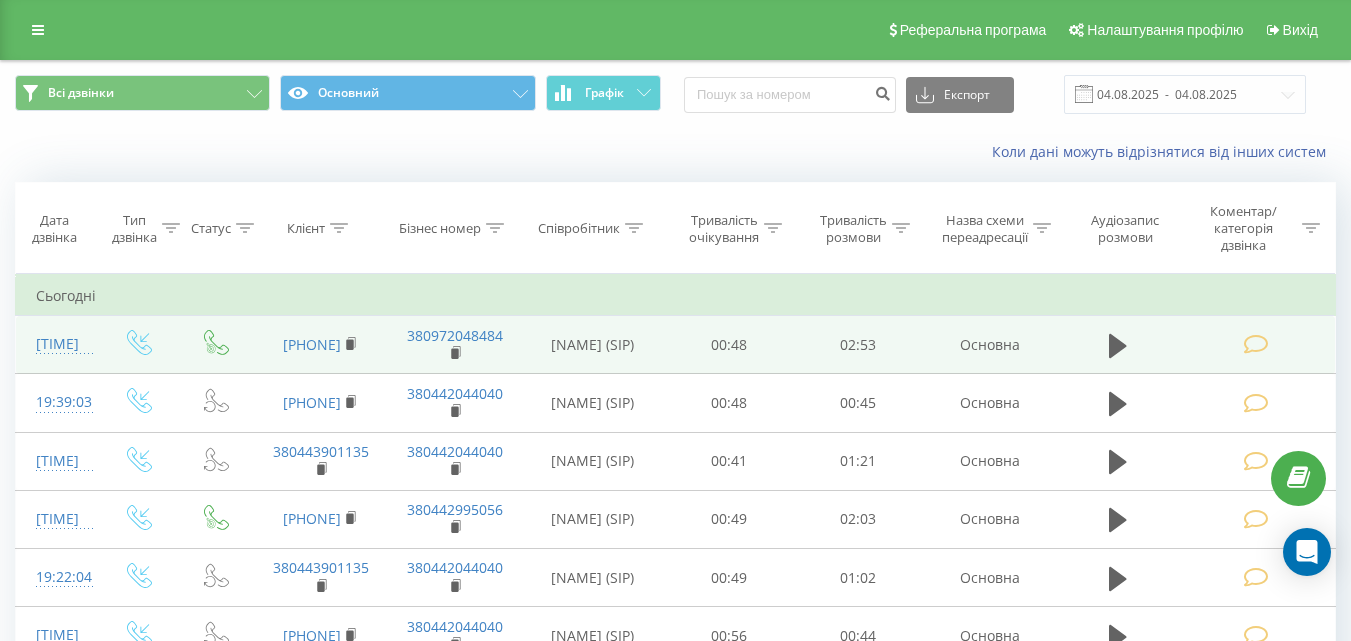 click at bounding box center (1255, 344) 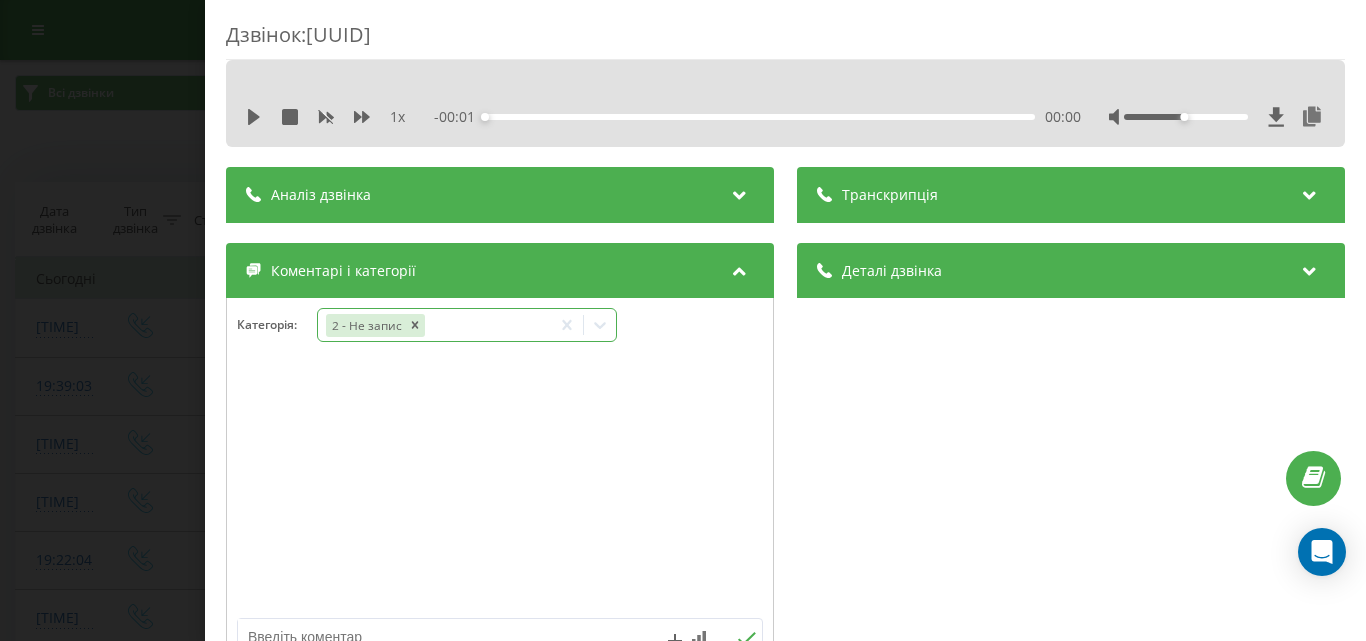 click 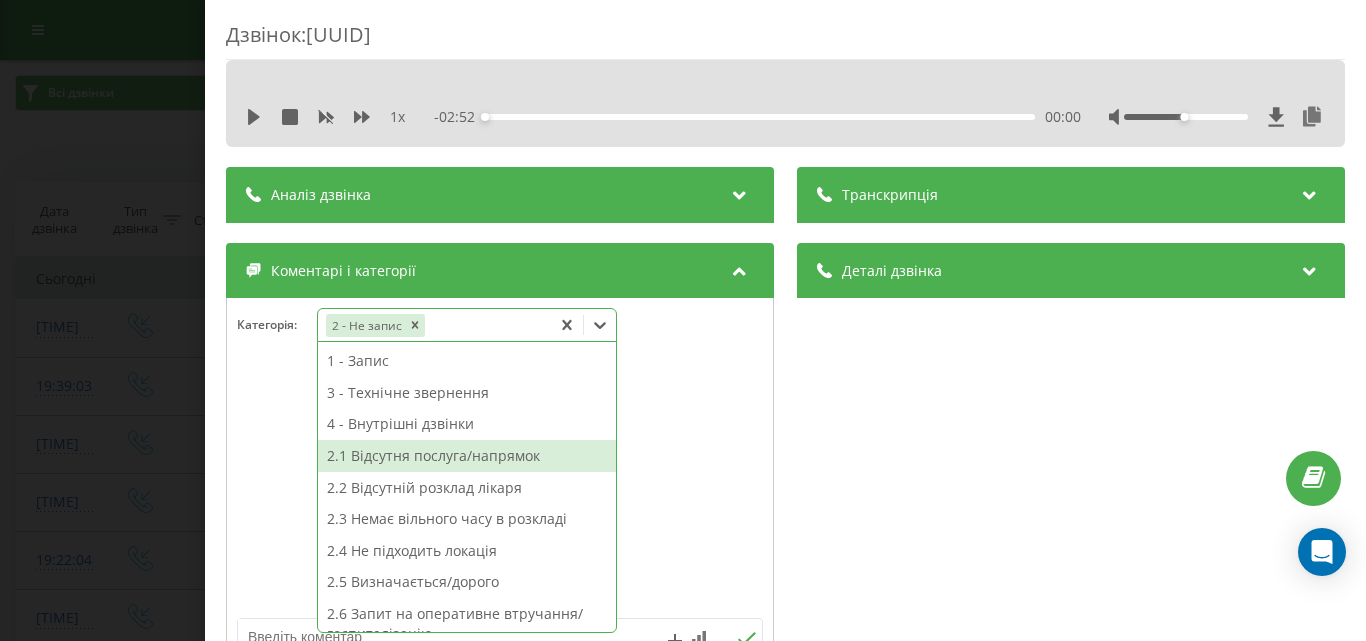 click on "2.1 Відсутня послуга/напрямок" at bounding box center (467, 456) 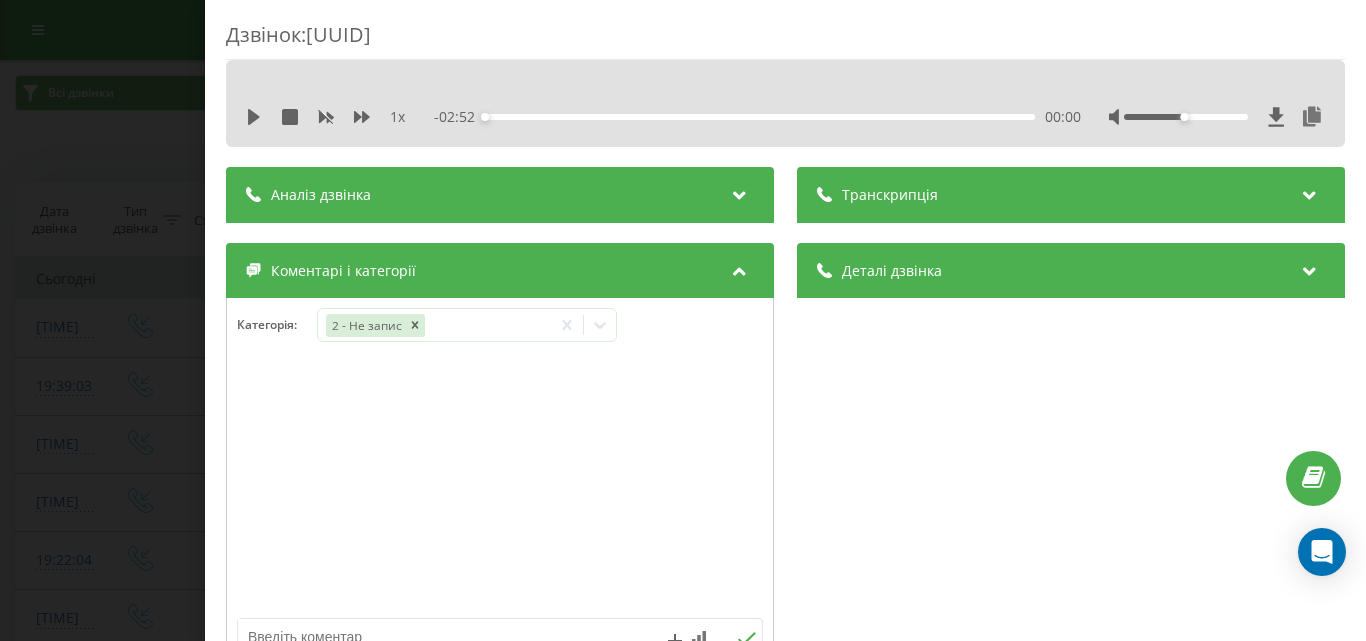 click on "Дзвінок :  ua9_-1754325782.7646561   1 x  - 02:52 00:00   00:00   Транскрипція Для AI-аналізу майбутніх дзвінків  налаштуйте та активуйте профіль на сторінці . Якщо профіль вже є і дзвінок відповідає його умовам, оновіть сторінку через 10 хвилин - AI аналізує поточний дзвінок. Аналіз дзвінка Для AI-аналізу майбутніх дзвінків  налаштуйте та активуйте профіль на сторінці . Якщо профіль вже є і дзвінок відповідає його умовам, оновіть сторінку через 10 хвилин - AI аналізує поточний дзвінок. Деталі дзвінка Загальне Дата дзвінка 2025-08-04 19:43:02 Тип дзвінка Вхідний Статус дзвінка Цільовий 380504713952 :" at bounding box center (683, 320) 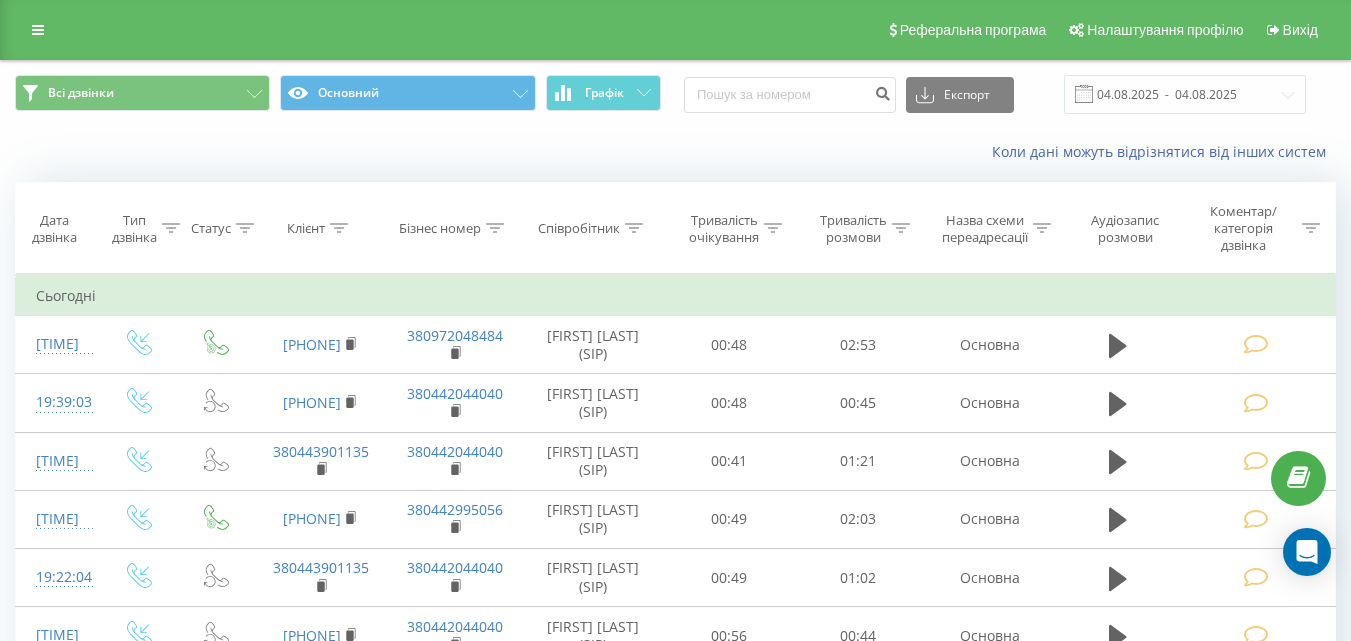 scroll, scrollTop: 0, scrollLeft: 0, axis: both 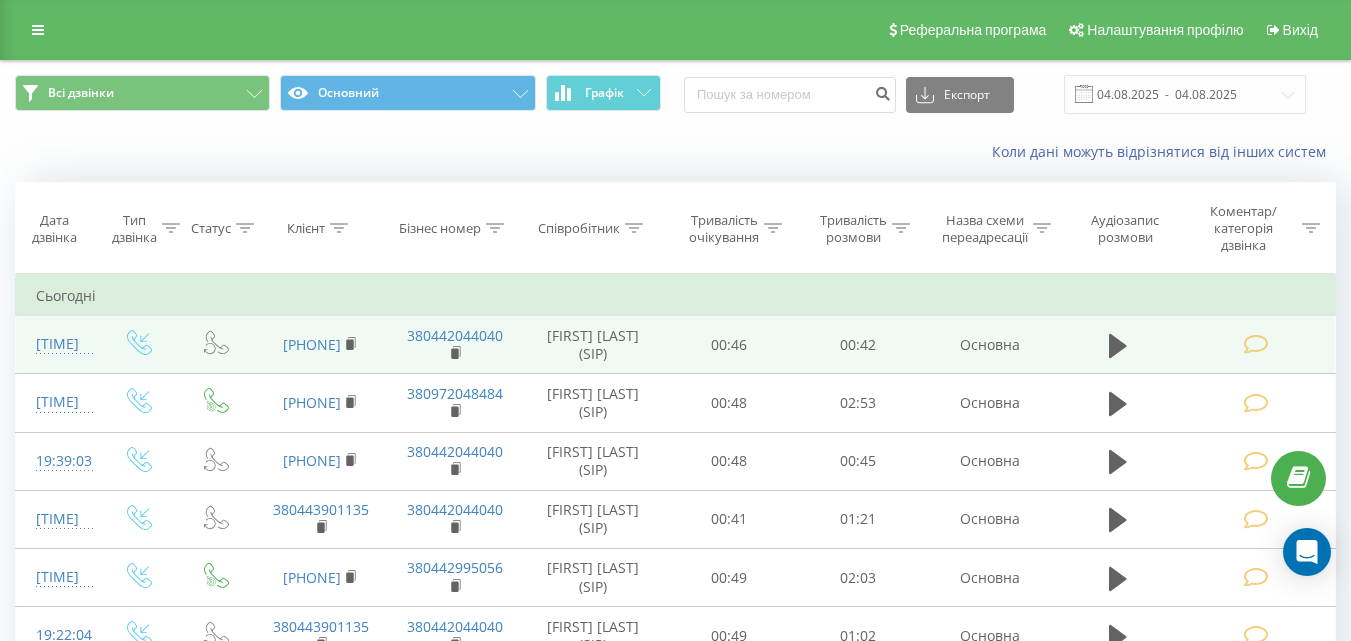 click at bounding box center [1255, 344] 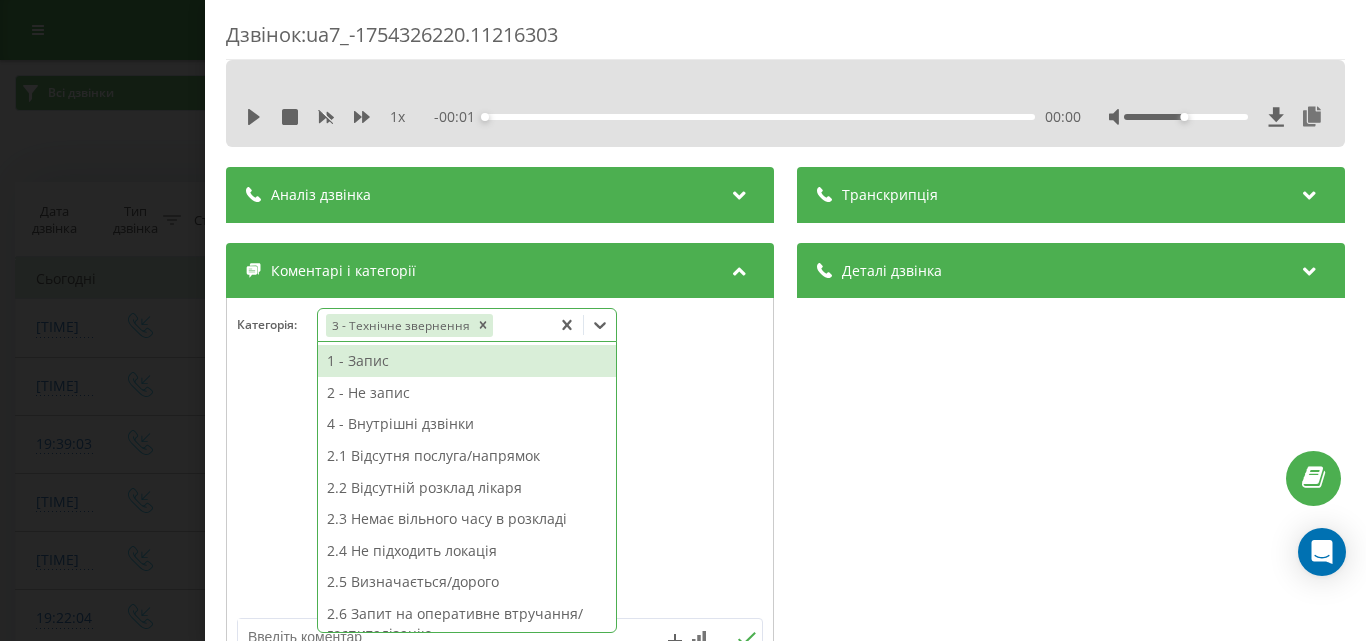click 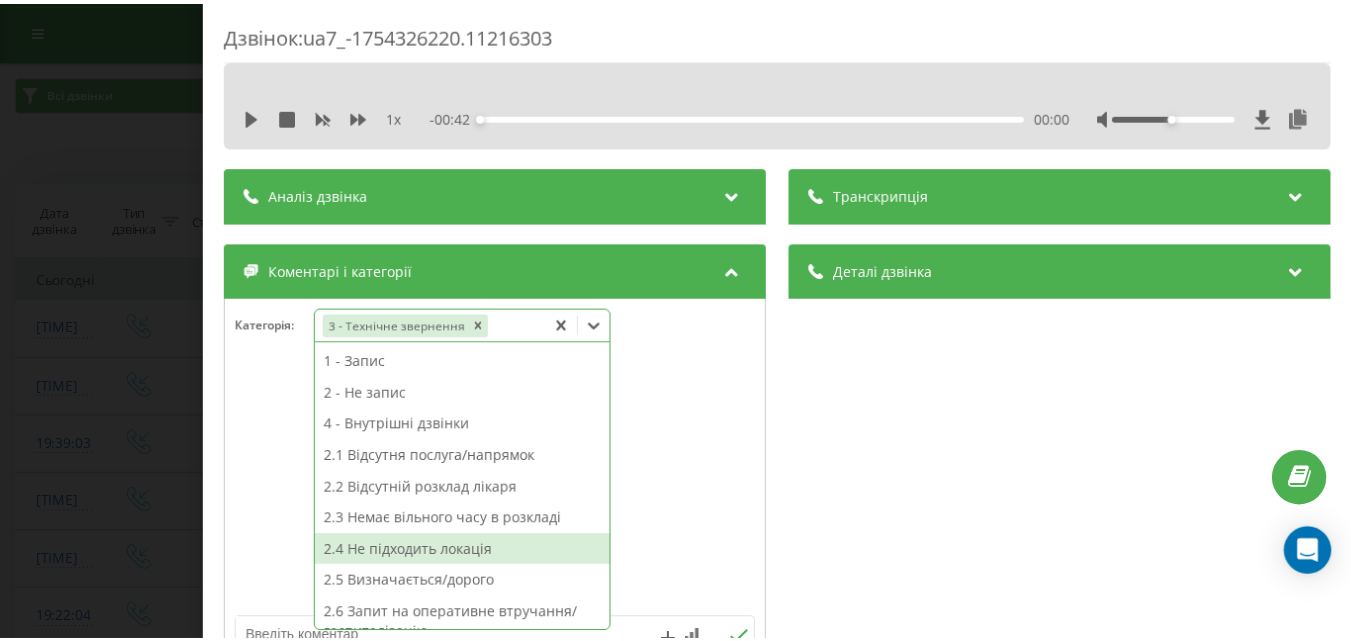 scroll, scrollTop: 200, scrollLeft: 0, axis: vertical 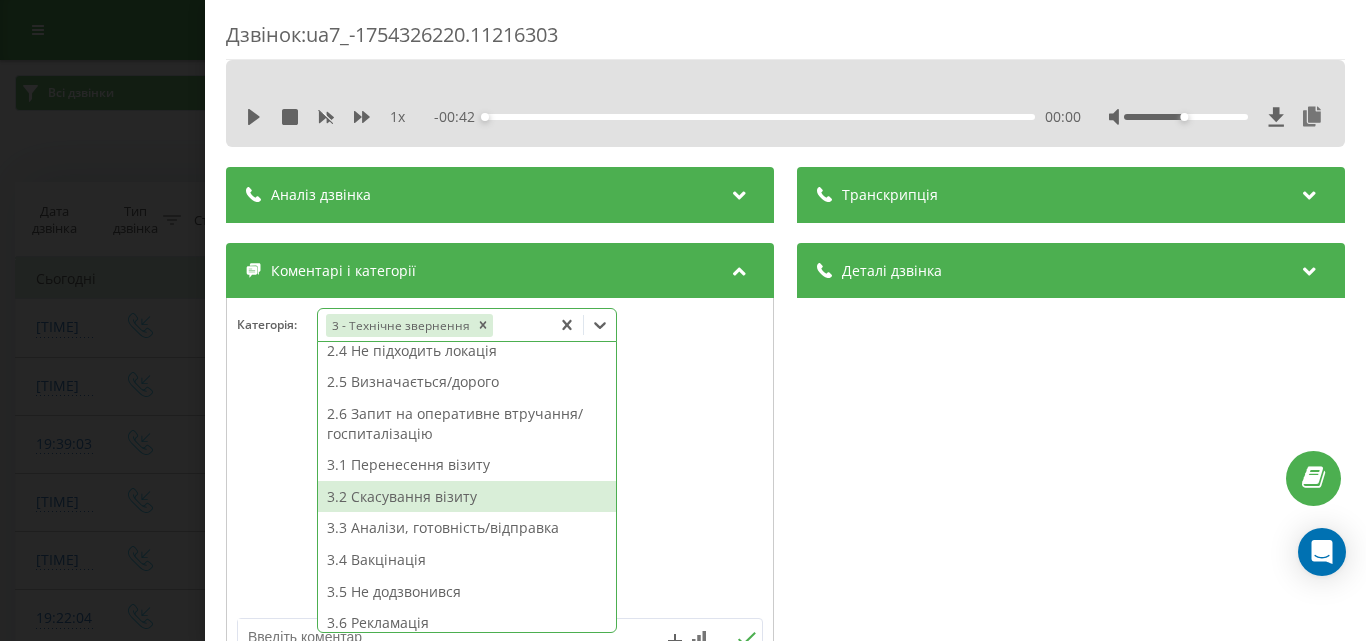 click on "3.2 Скасування візиту" at bounding box center [467, 497] 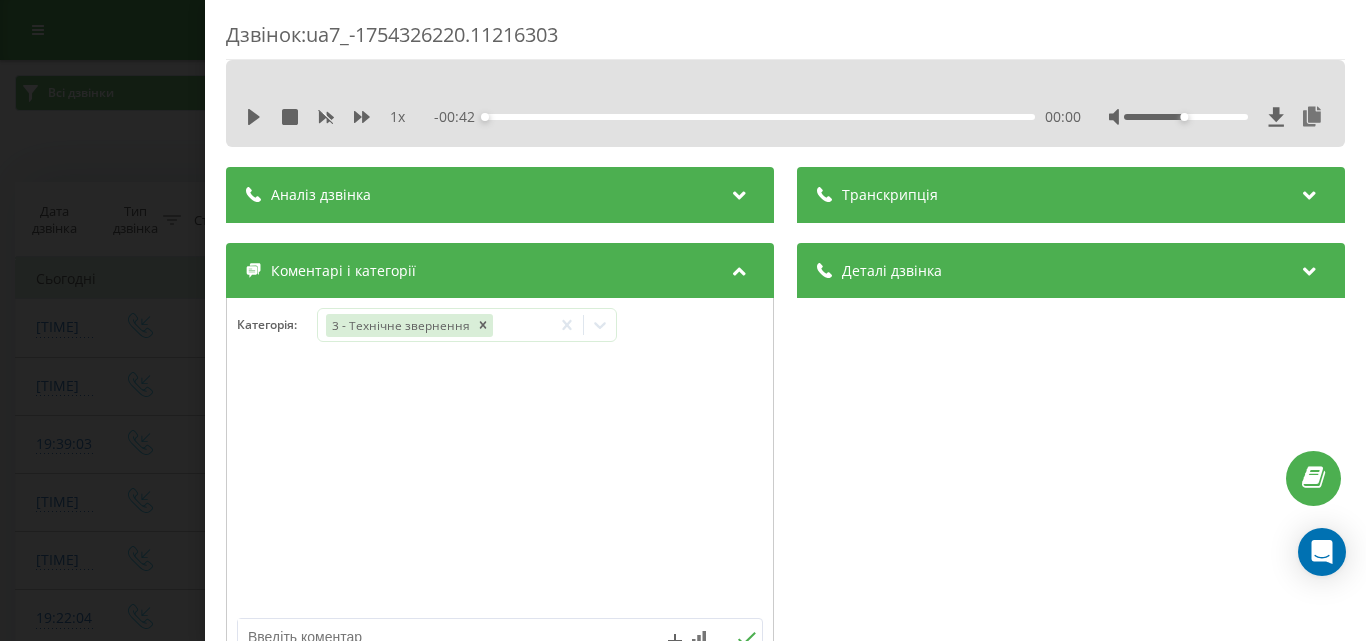 click on "Дзвінок :  [UUID]   1 x  - [TIME] [TIME]   [TIME]   Транскрипція Для AI-аналізу майбутніх дзвінків  налаштуйте та активуйте профіль на сторінці . Якщо профіль вже є і дзвінок відповідає його умовам, оновіть сторінку через 10 хвилин - AI аналізує поточний дзвінок. Аналіз дзвінка Для AI-аналізу майбутніх дзвінків  налаштуйте та активуйте профіль на сторінці . Якщо профіль вже є і дзвінок відповідає його умовам, оновіть сторінку через 10 хвилин - AI аналізує поточний дзвінок. Деталі дзвінка Загальне Дата дзвінка [DATE] [TIME] Тип дзвінка Вхідний Статус дзвінка Повторний [PHONE]" at bounding box center [683, 320] 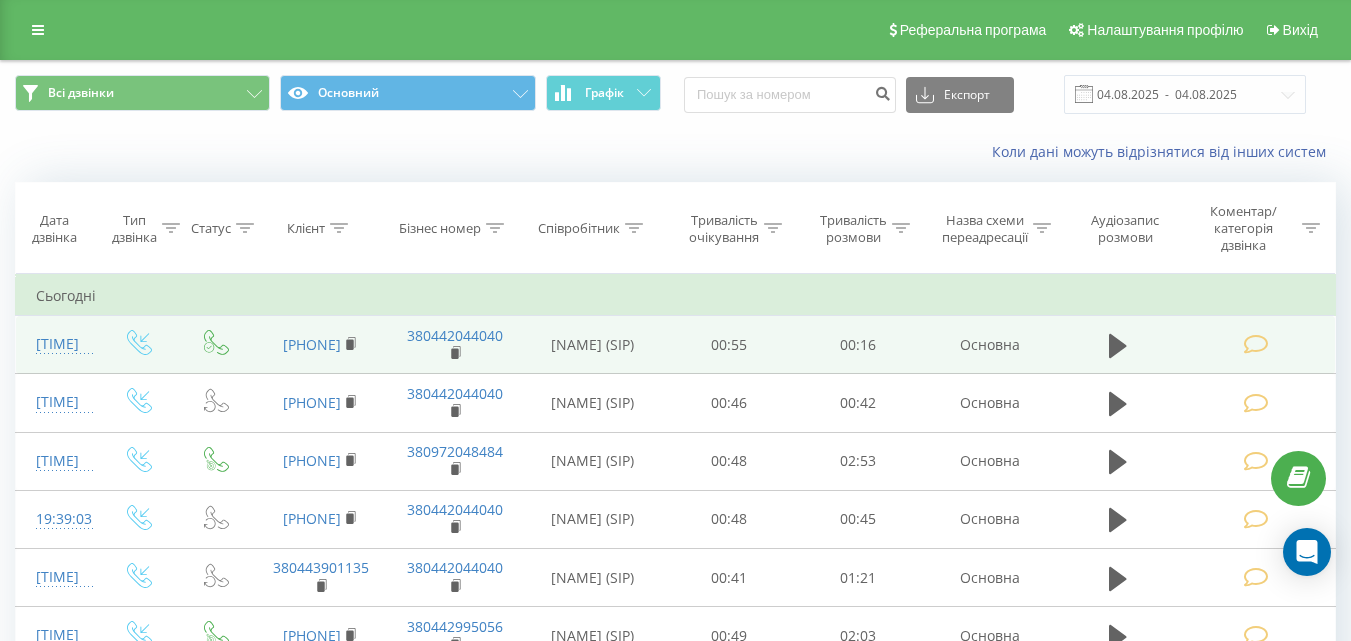 click at bounding box center [1255, 344] 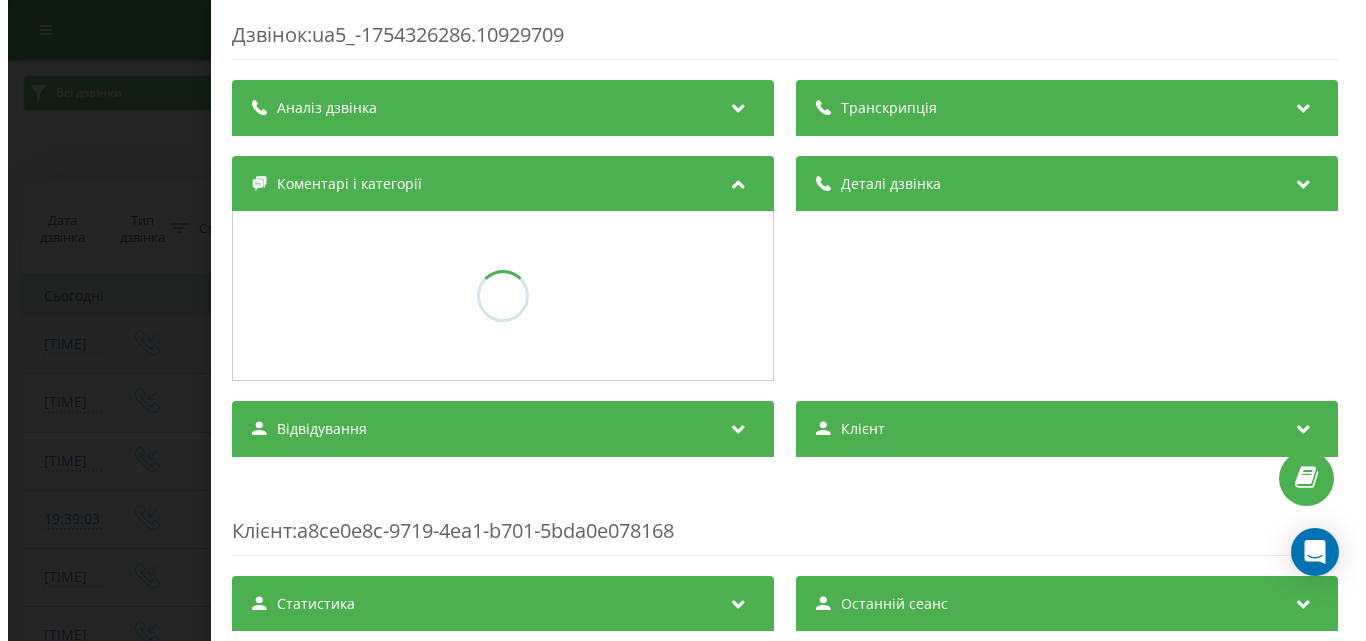scroll, scrollTop: 0, scrollLeft: 0, axis: both 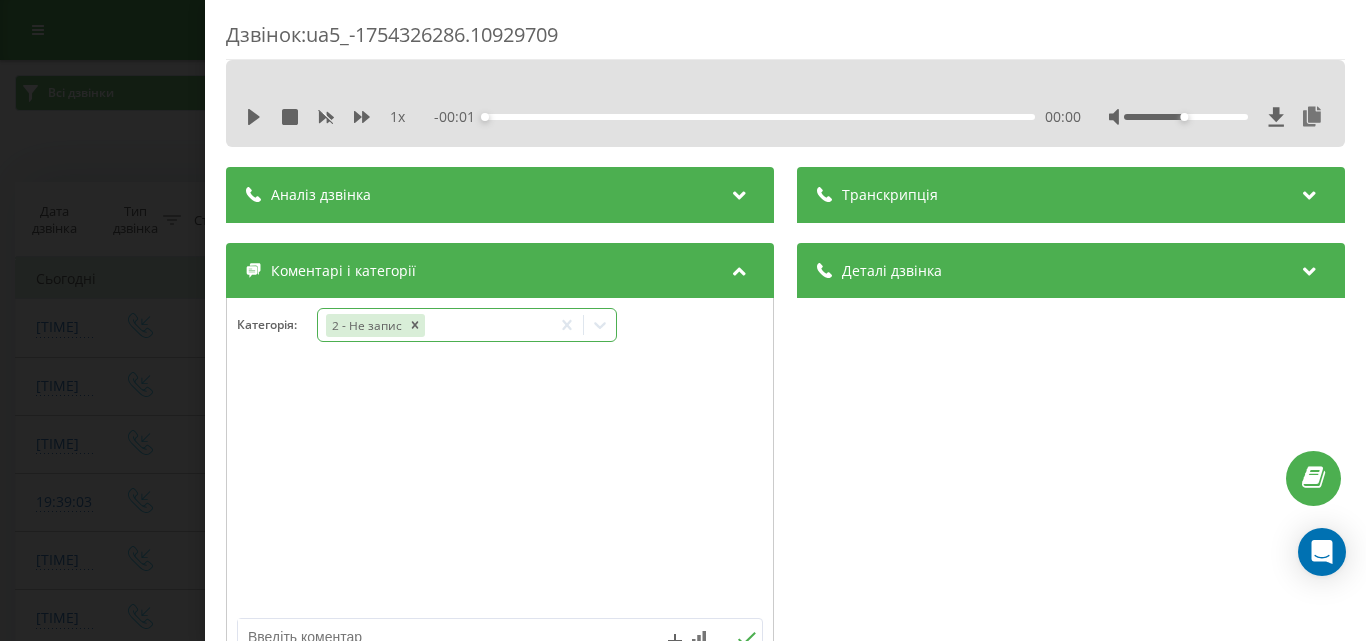 click 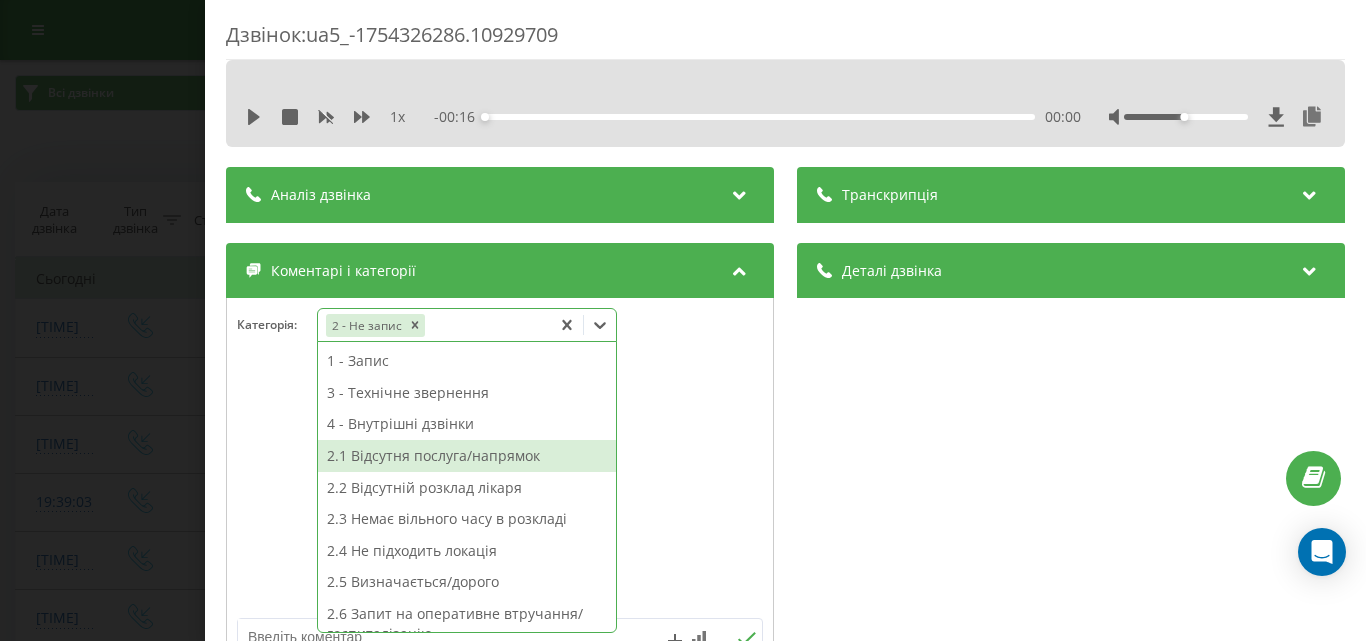 click on "2.1 Відсутня послуга/напрямок" at bounding box center [467, 456] 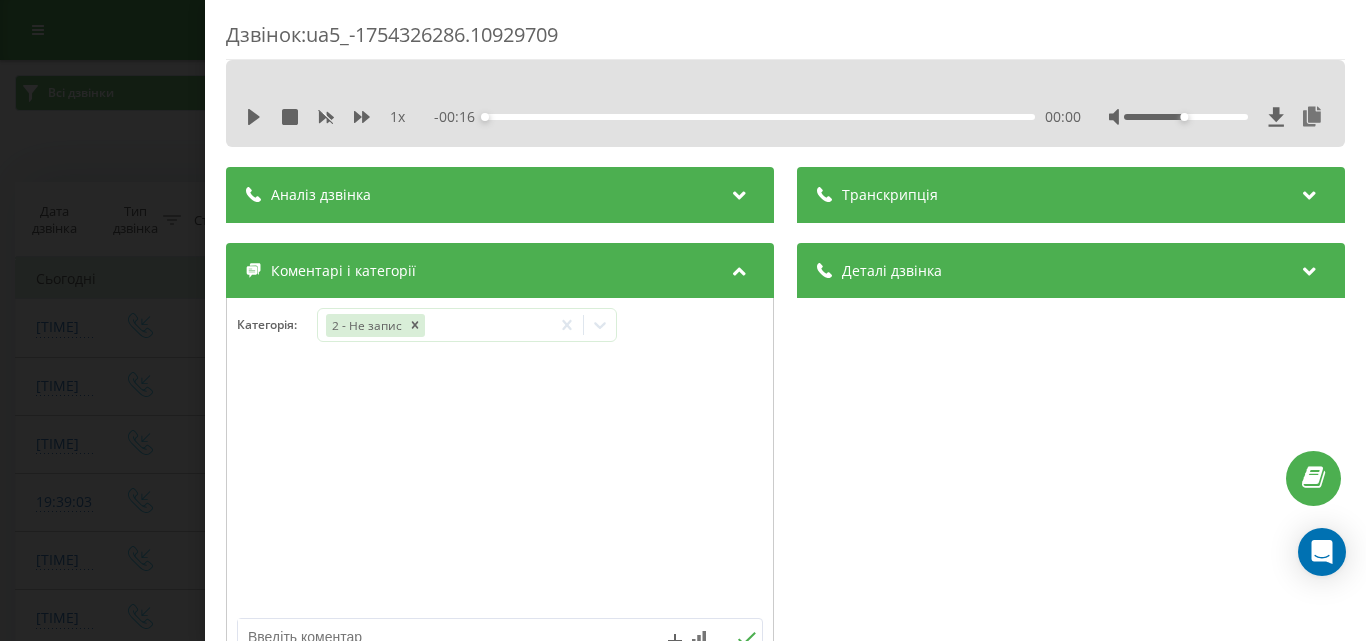 click on "Дзвінок :  [PHONE]   1 x  - [TIME] [TIME]   [TIME]   Транскрипція Для AI-аналізу майбутніх дзвінків  налаштуйте та активуйте профіль на сторінці . Якщо профіль вже є і дзвінок відповідає його умовам, оновіть сторінку через 10 хвилин - AI аналізує поточний дзвінок. Аналіз дзвінка Для AI-аналізу майбутніх дзвінків  налаштуйте та активуйте профіль на сторінці . Якщо профіль вже є і дзвінок відповідає його умовам, оновіть сторінку через 10 хвилин - AI аналізує поточний дзвінок. Деталі дзвінка Загальне Дата дзвінка [DATE] [TIME] Тип дзвінка Вхідний Статус дзвінка Успішний [PHONE] :" at bounding box center (683, 320) 